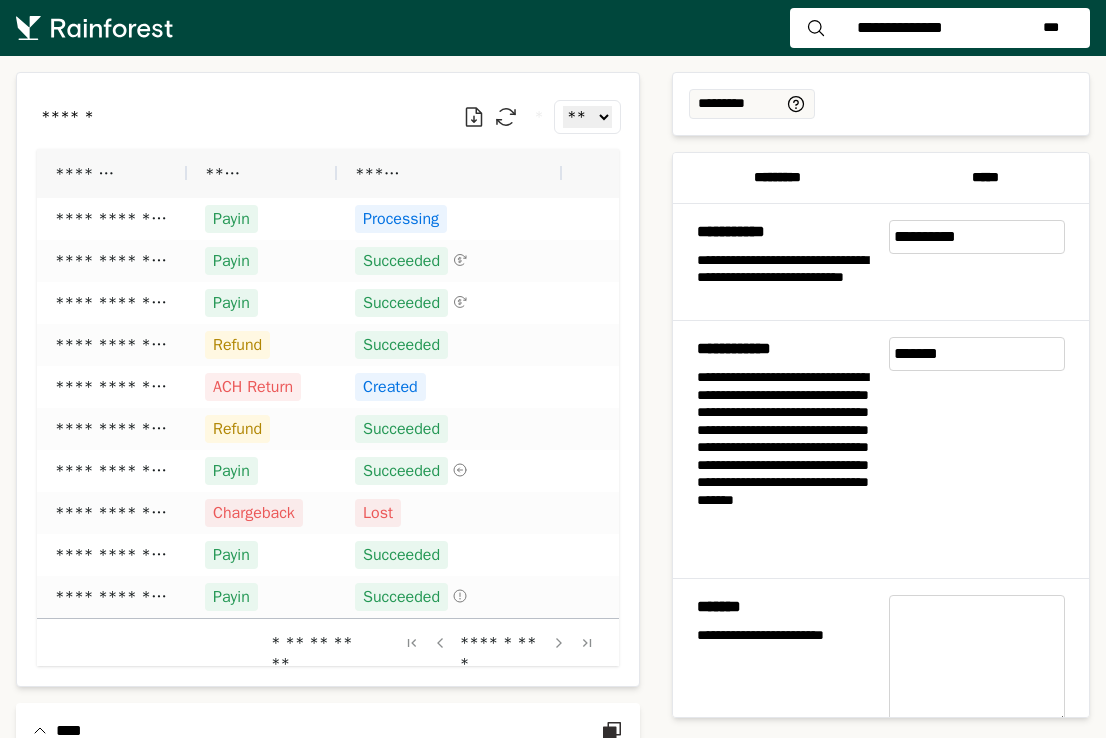 scroll, scrollTop: 0, scrollLeft: 0, axis: both 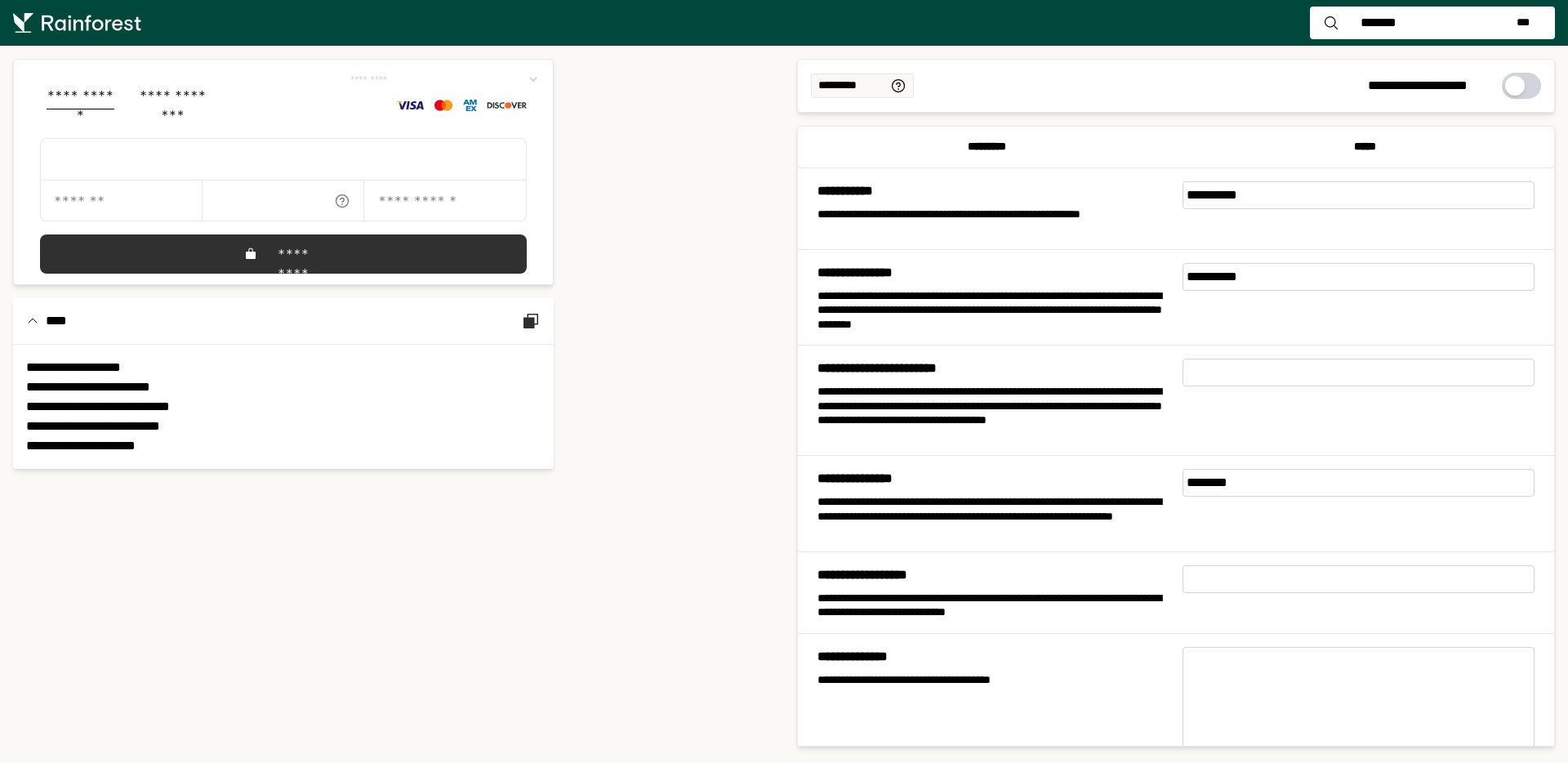 click on "**********" at bounding box center [392, 403] 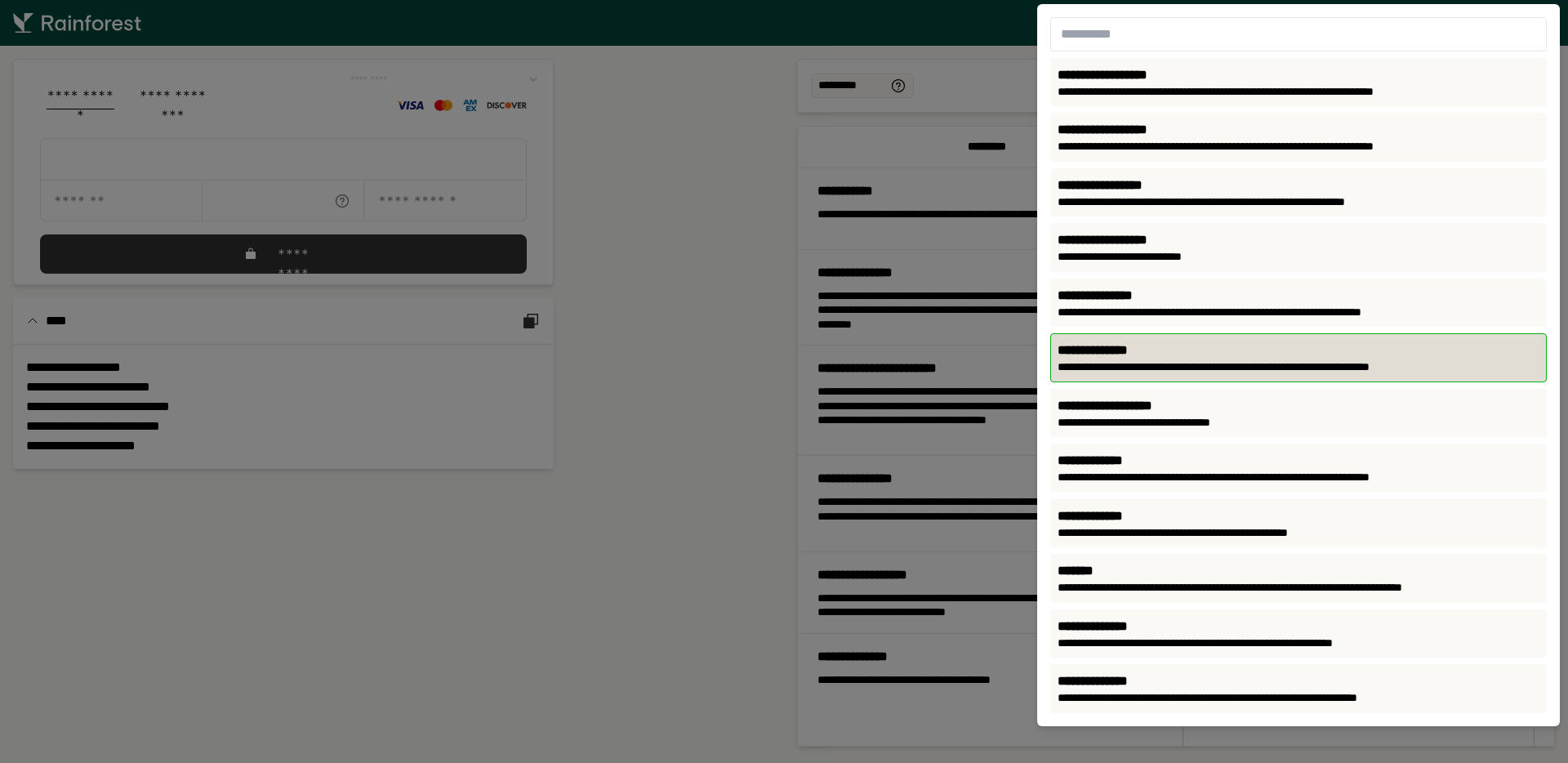 click on "**********" at bounding box center [1298, 368] 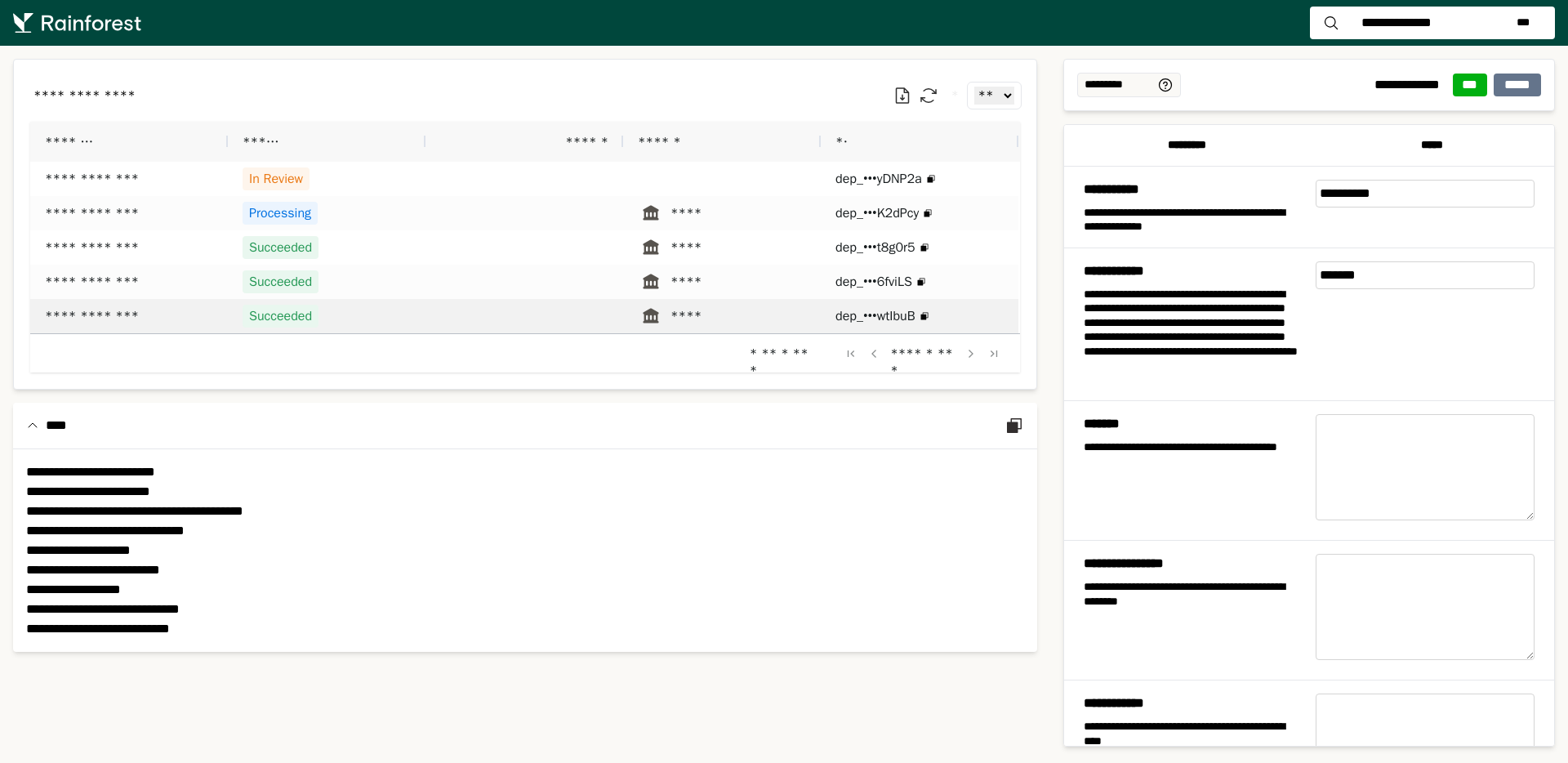 scroll, scrollTop: 0, scrollLeft: 0, axis: both 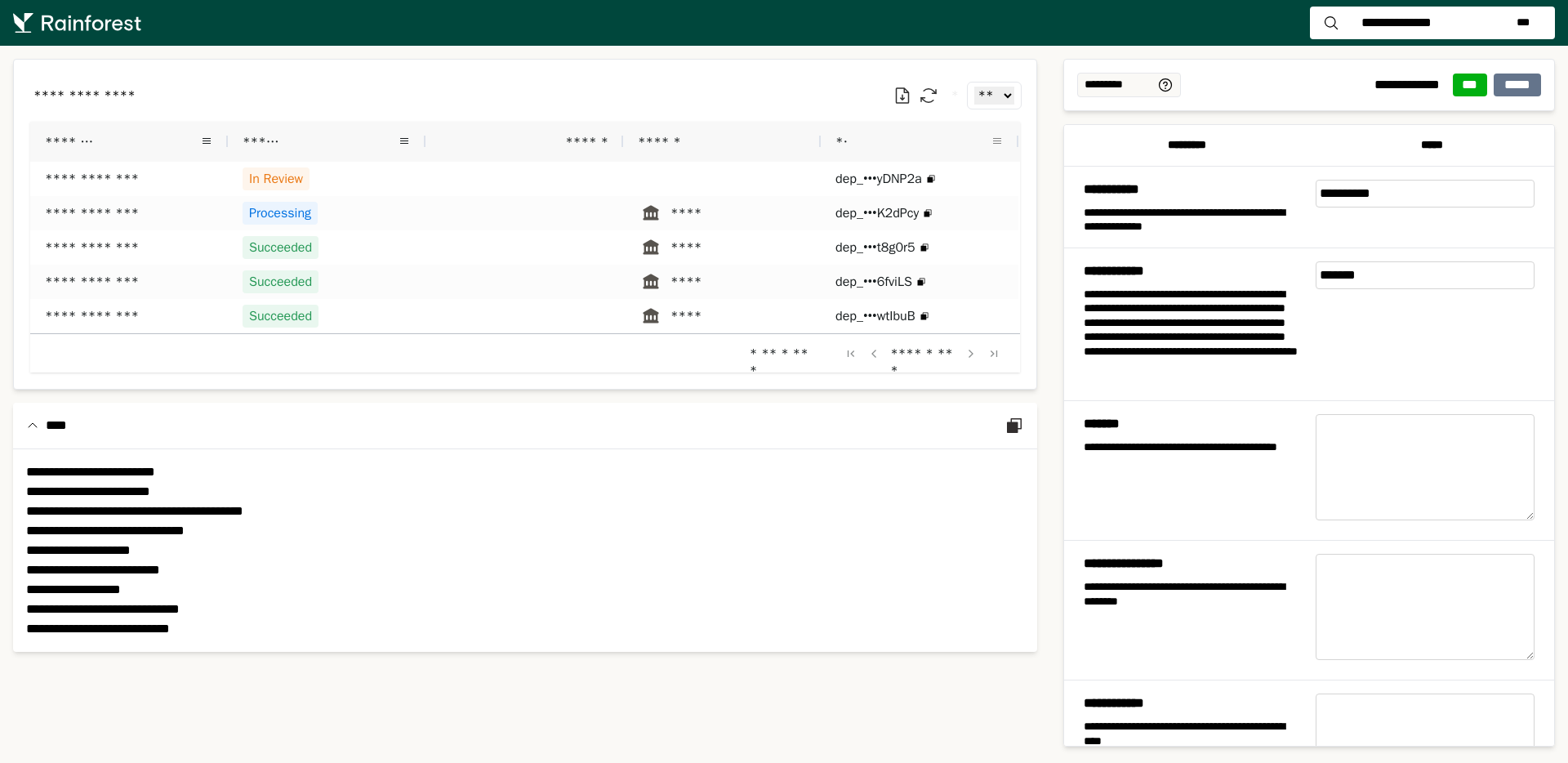 click at bounding box center (997, 141) 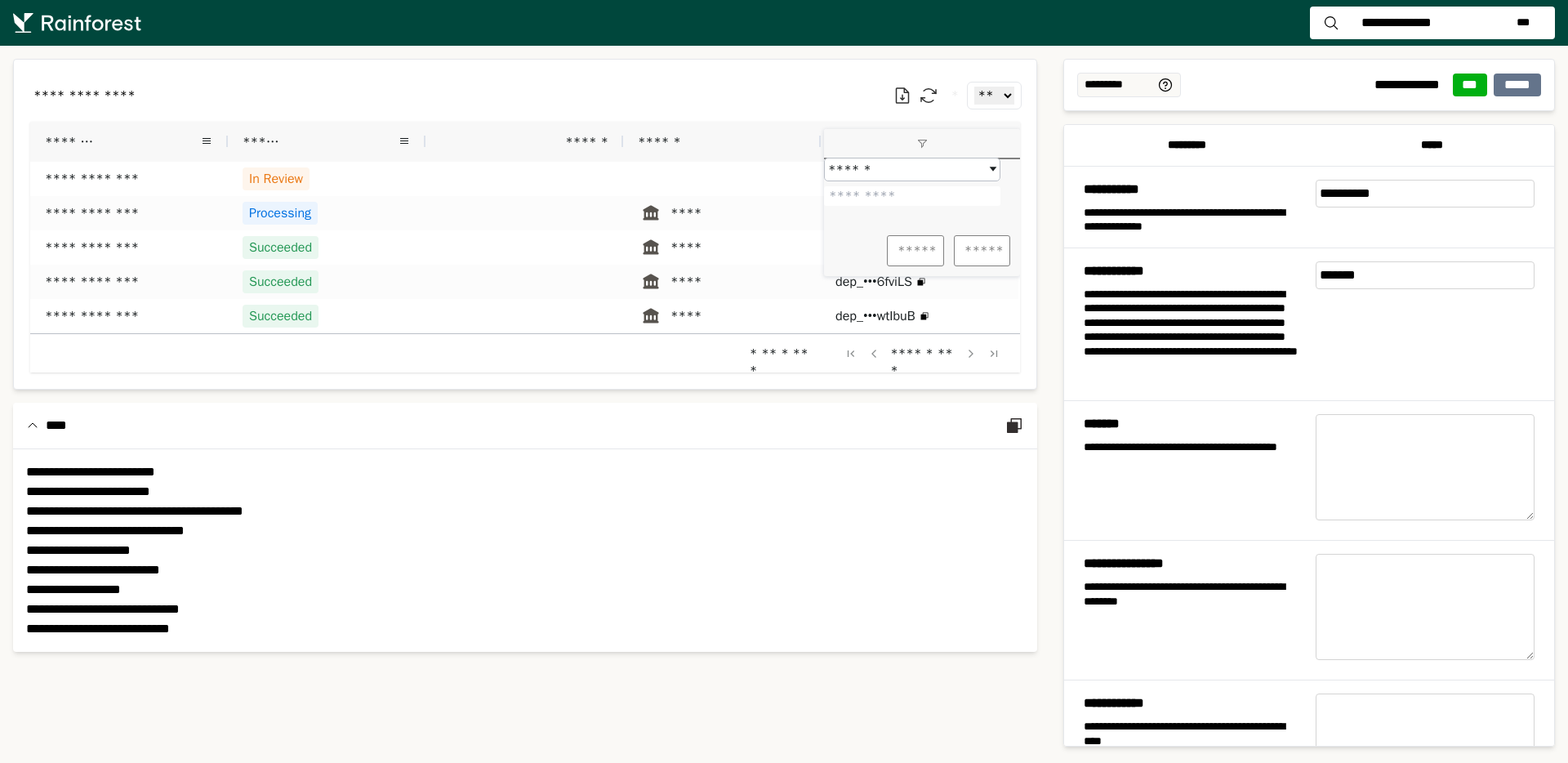 click on "**********" at bounding box center (525, 96) 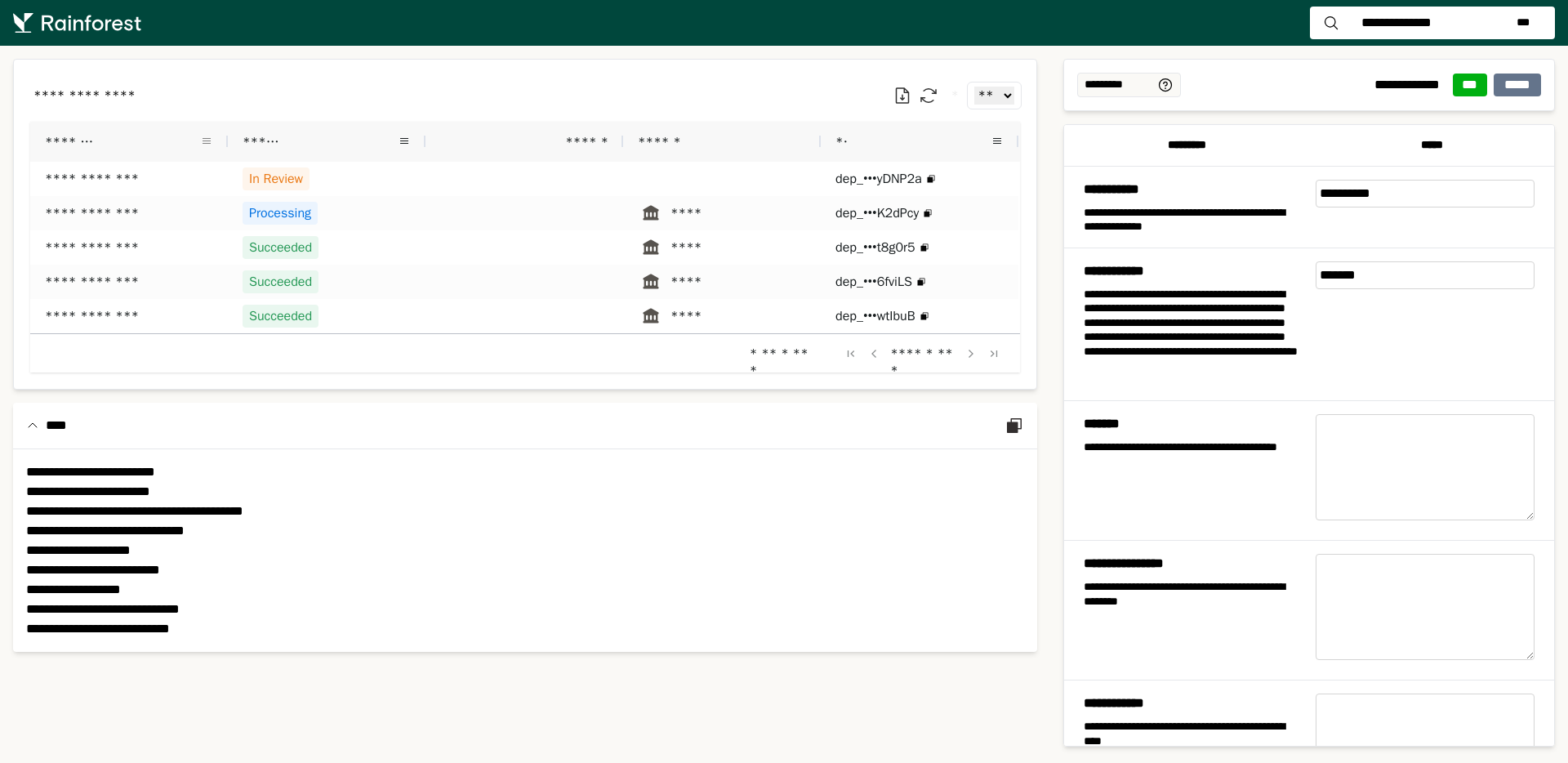 click at bounding box center [207, 141] 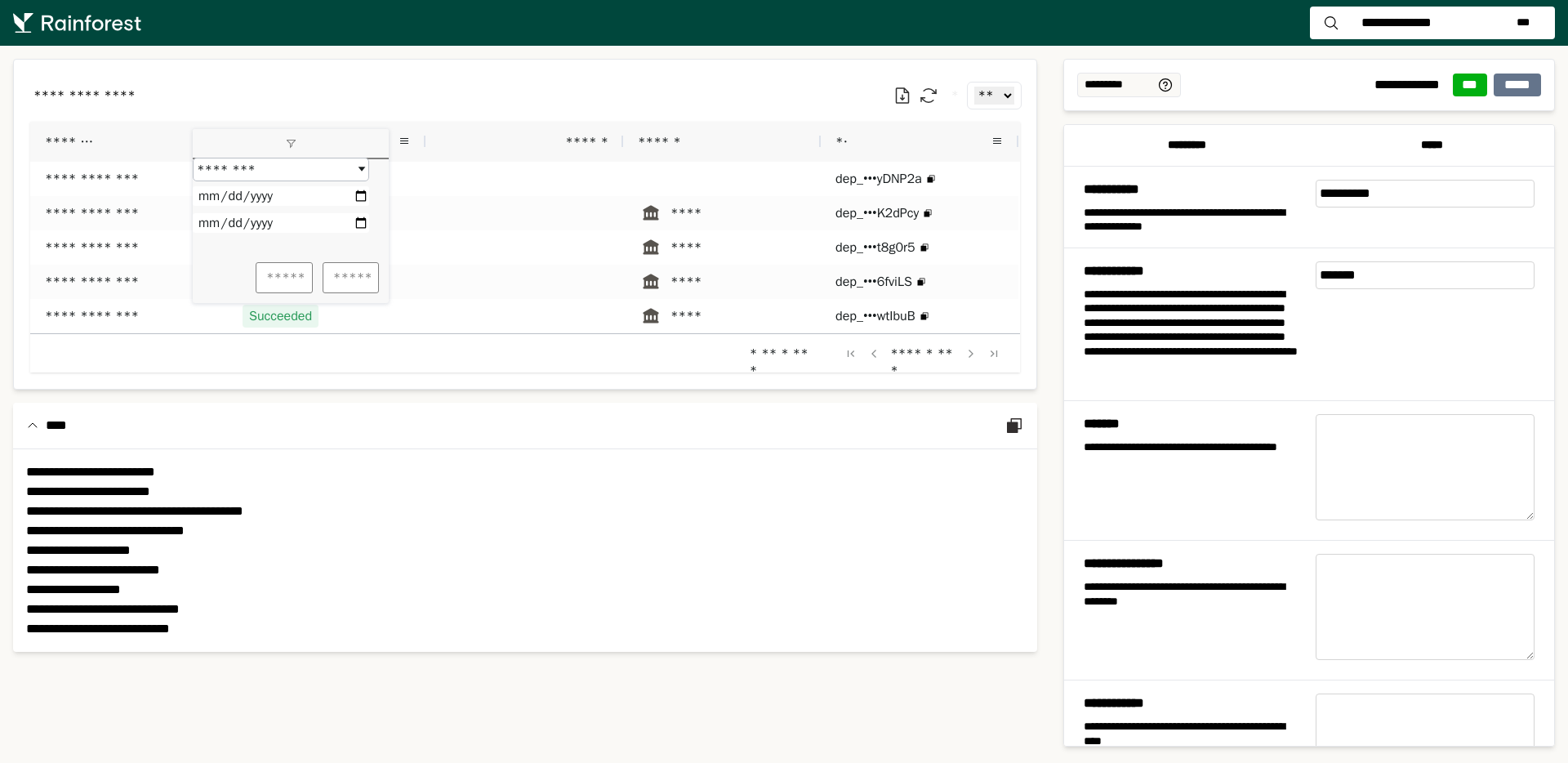 click on "**********" at bounding box center (525, 224) 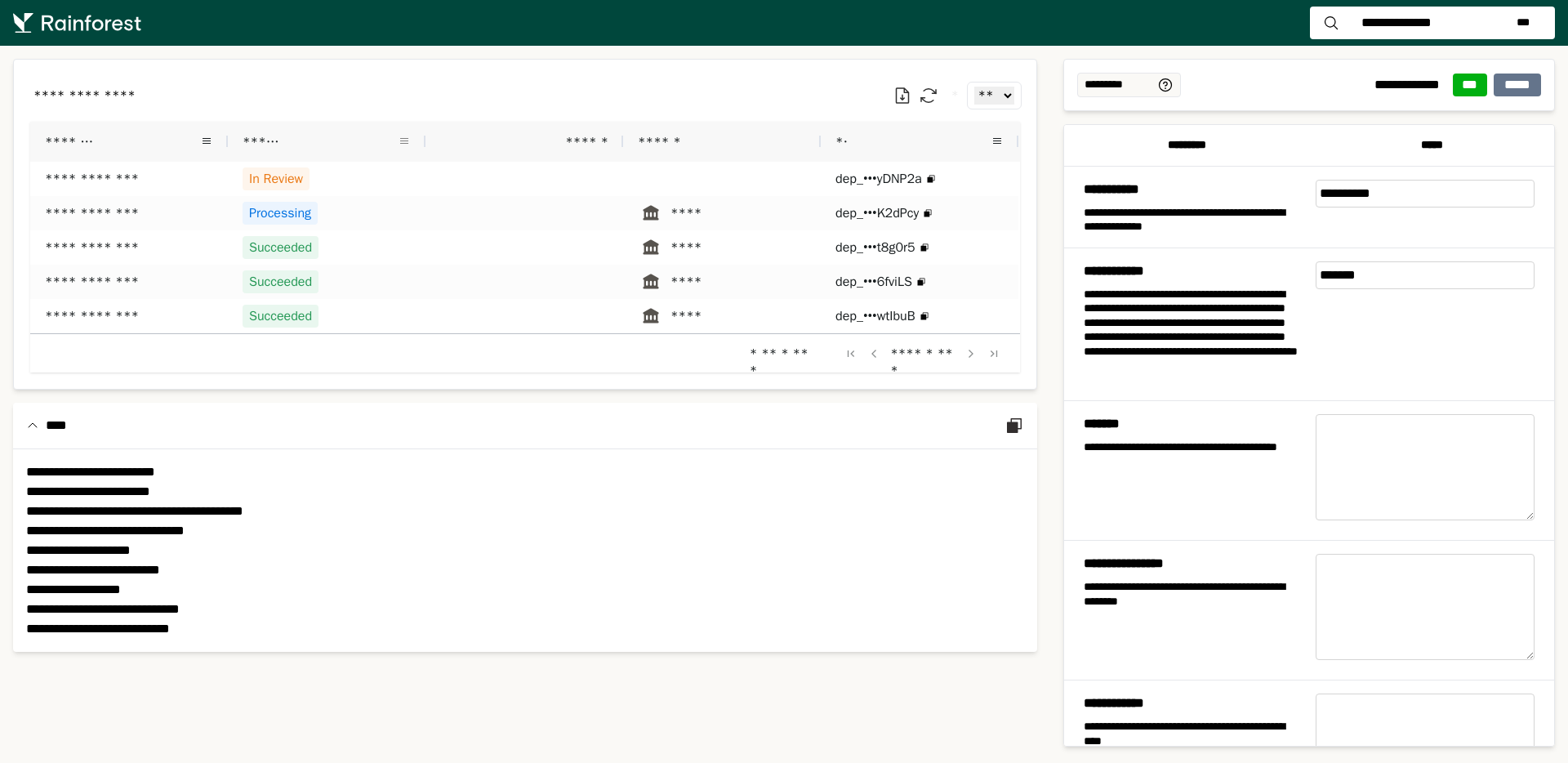 click at bounding box center (404, 141) 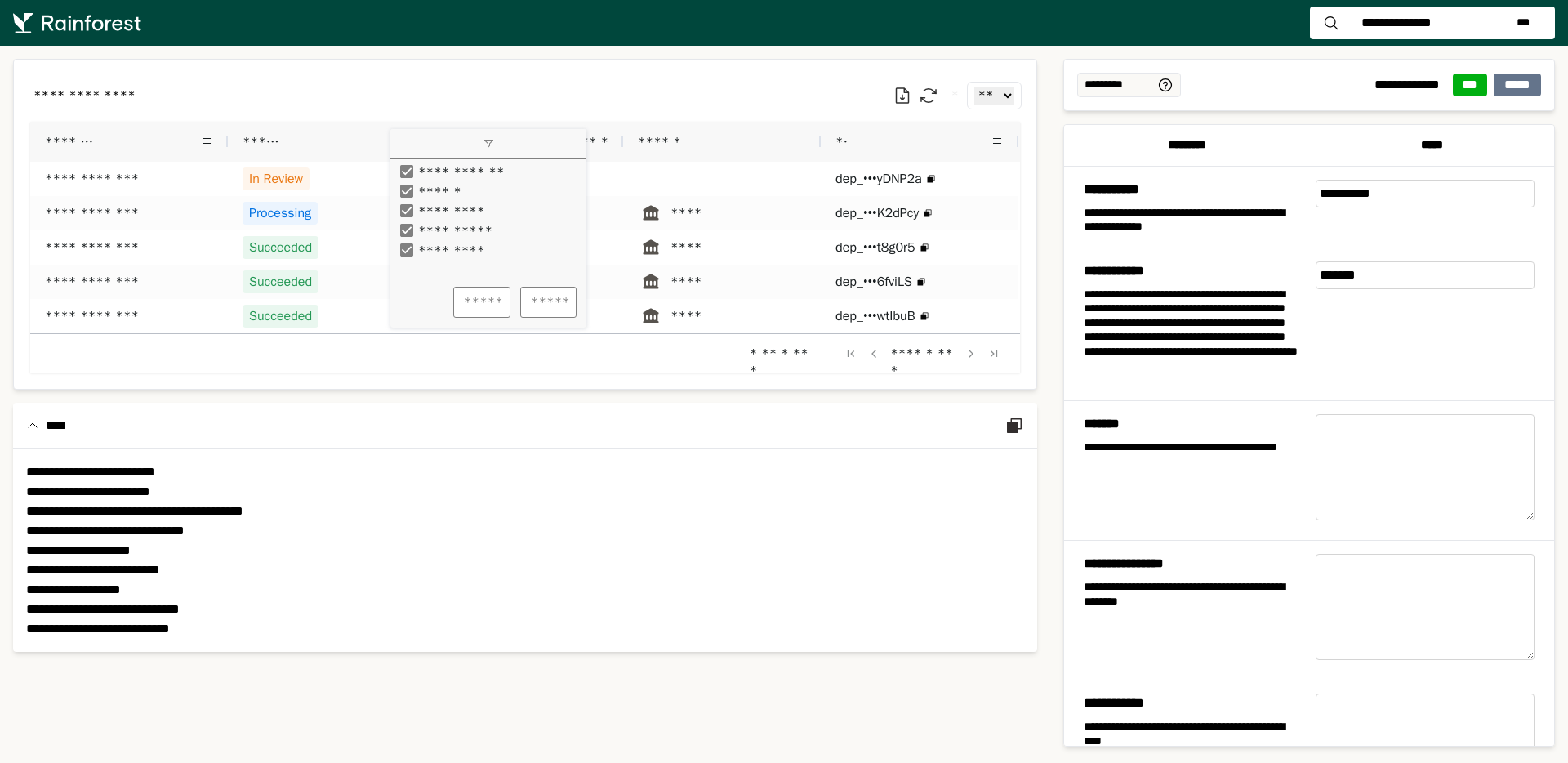 click on "******" at bounding box center [435, 191] 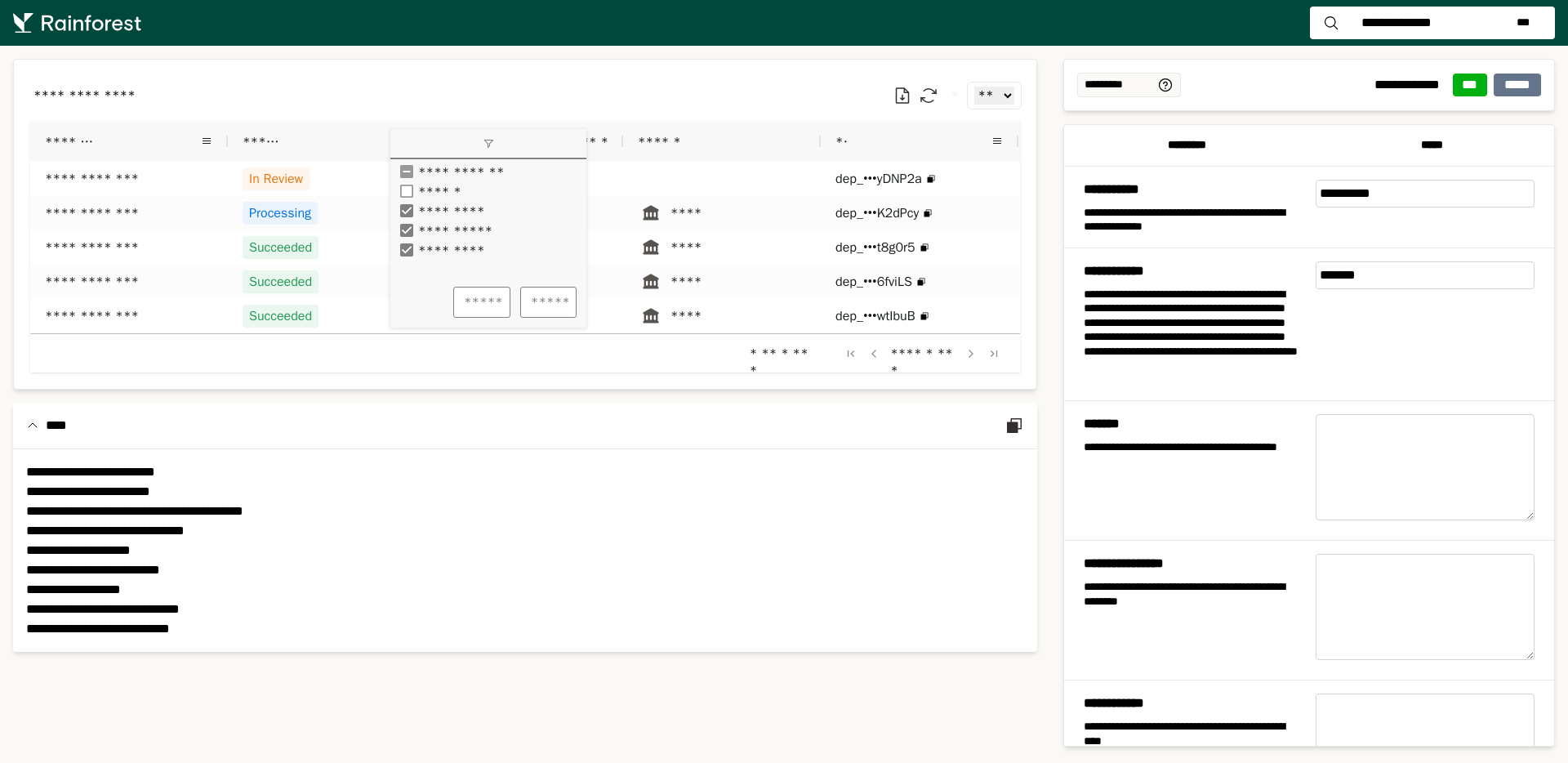 click on "******" at bounding box center [435, 191] 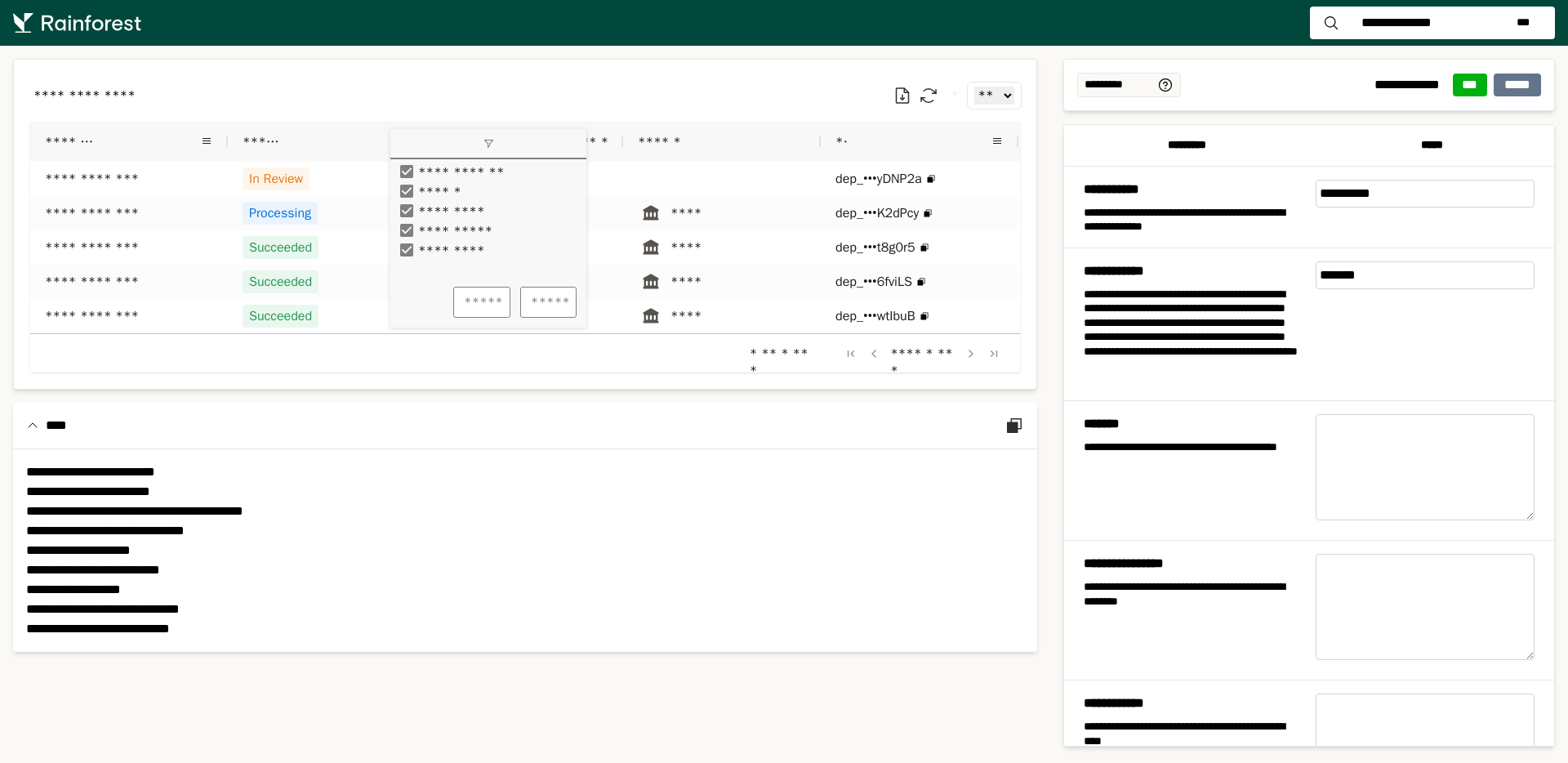 click on "**********" at bounding box center [450, 172] 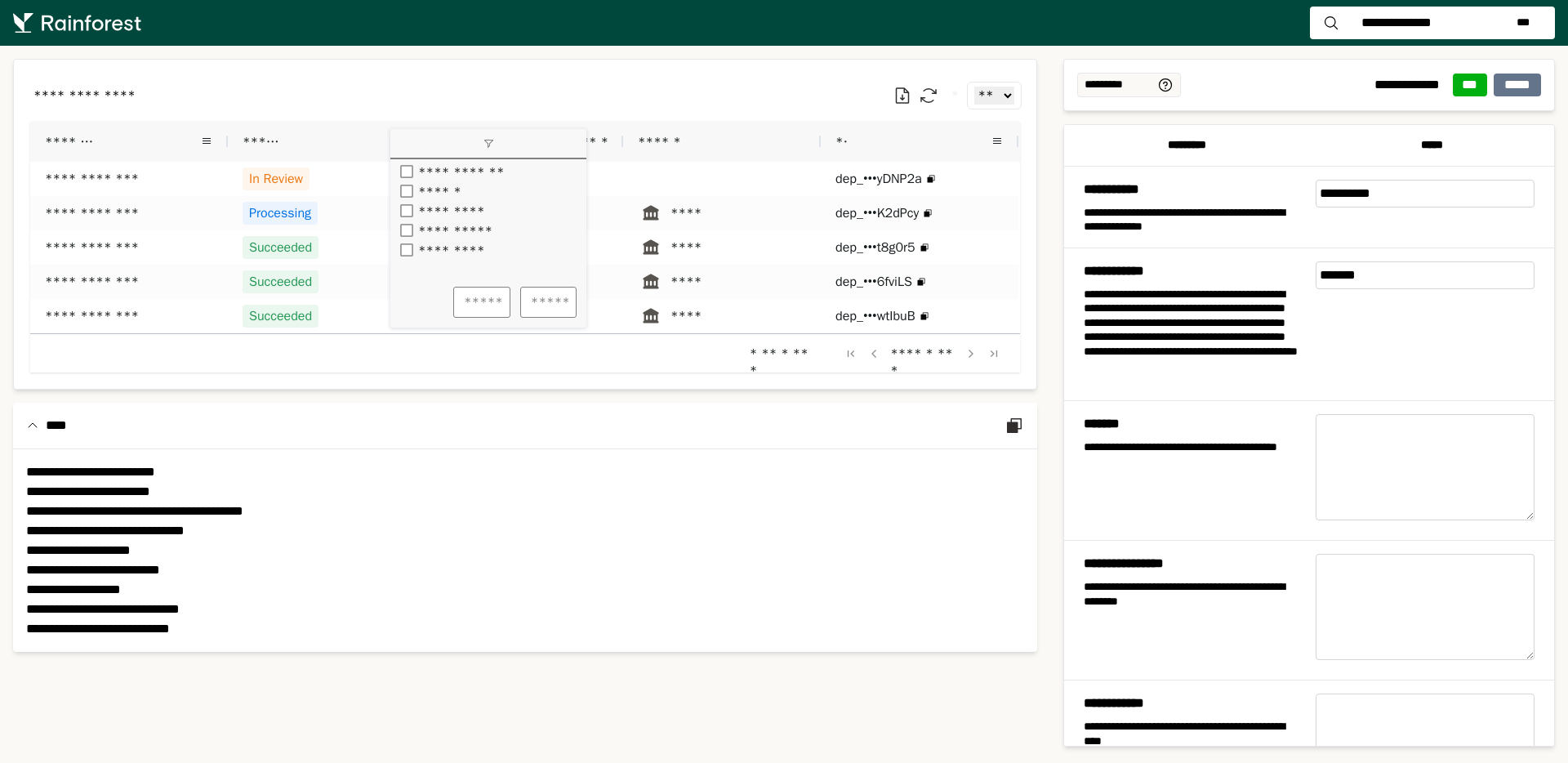 click on "******" at bounding box center [435, 191] 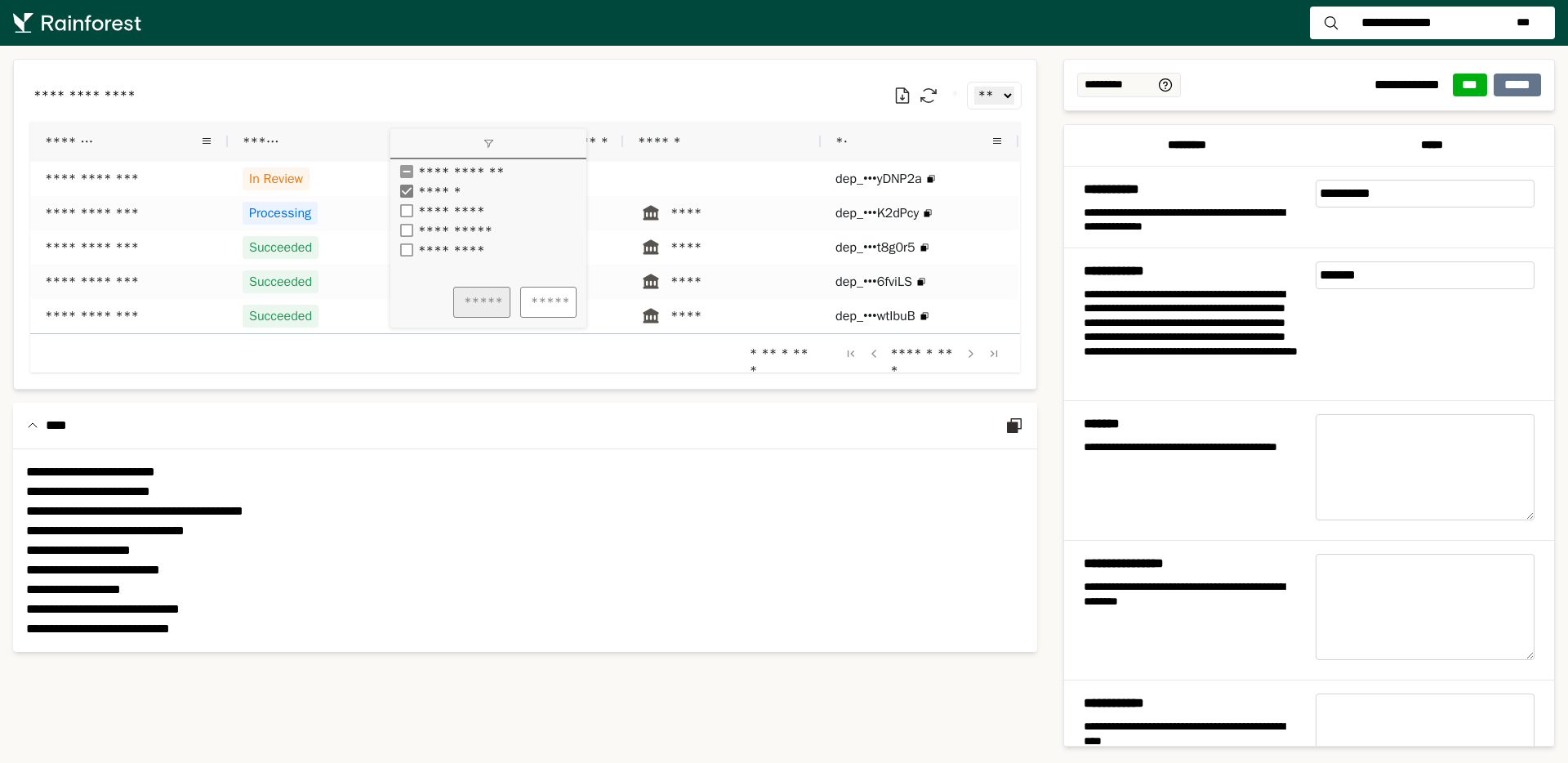 click on "*****" at bounding box center [482, 302] 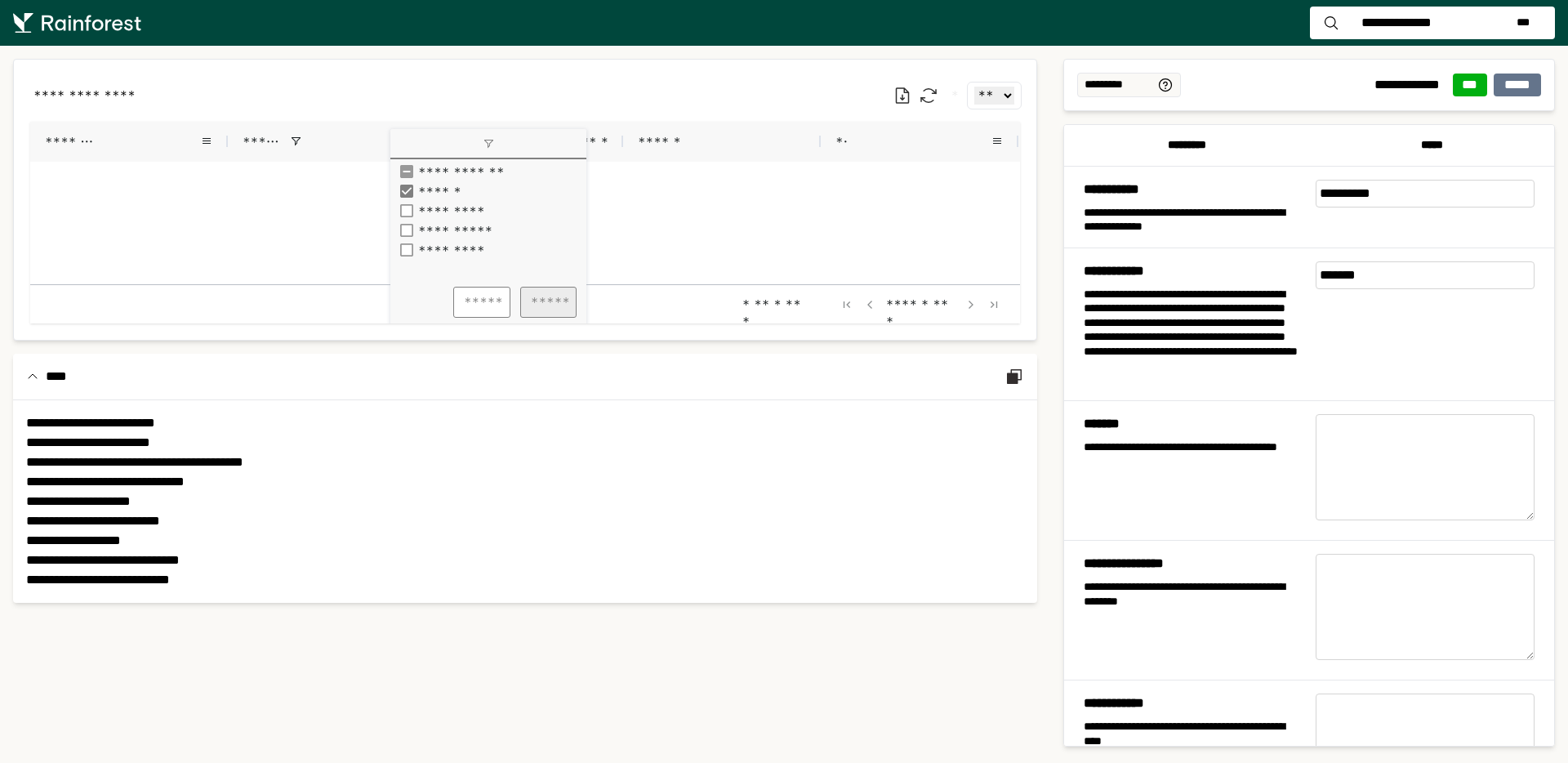 click on "*****" at bounding box center [548, 302] 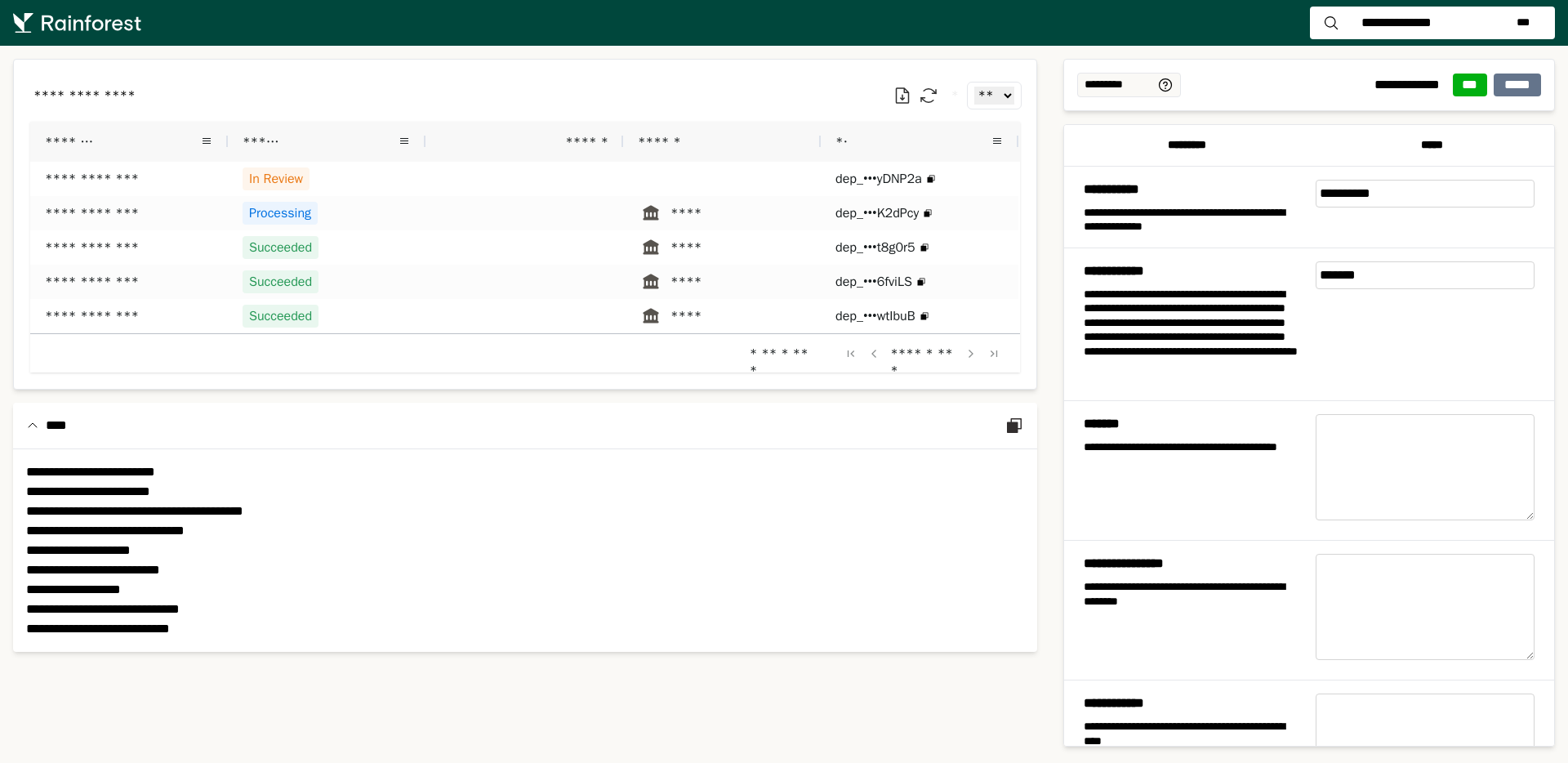 click at bounding box center (525, 224) 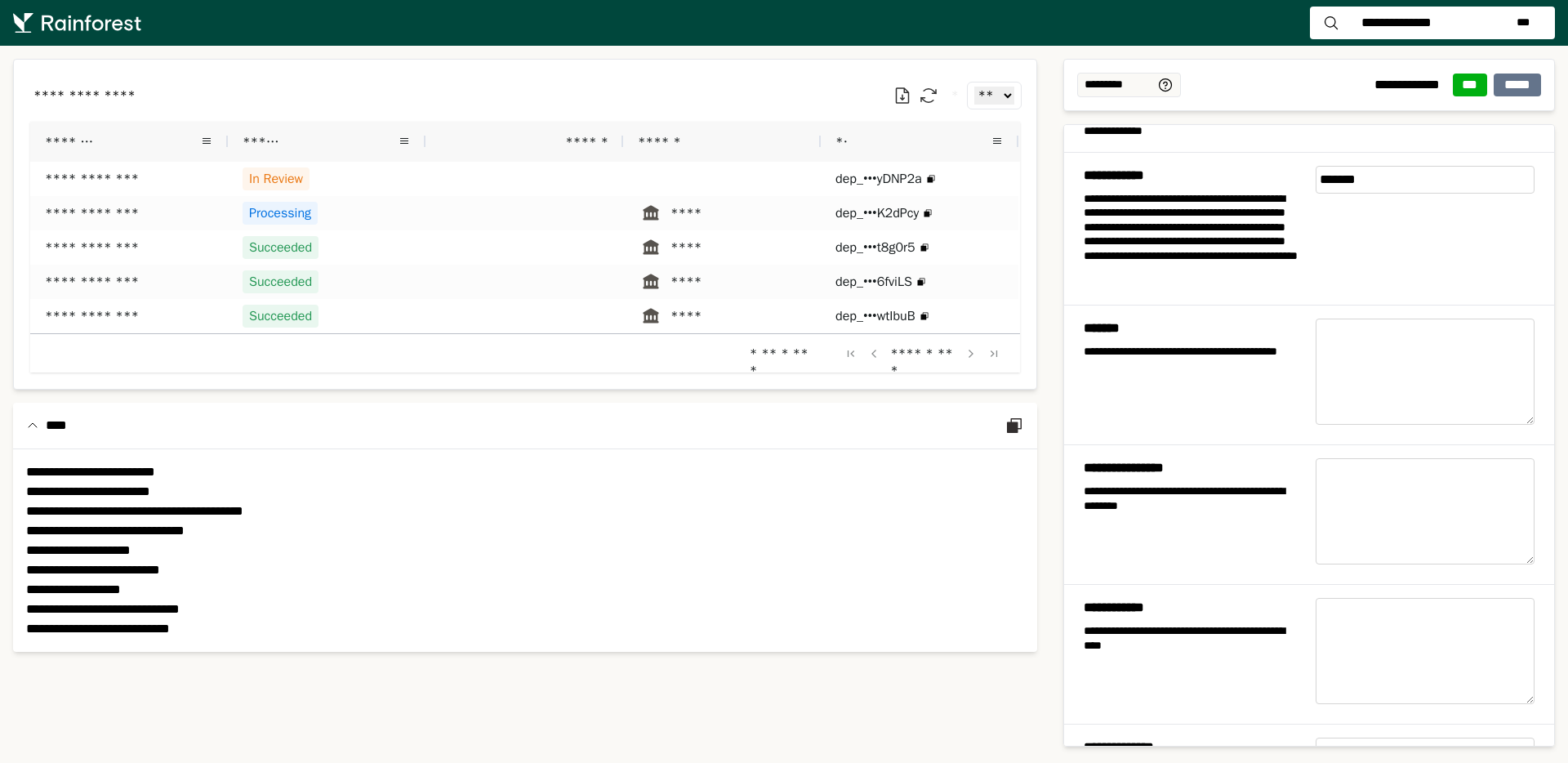 scroll, scrollTop: 96, scrollLeft: 0, axis: vertical 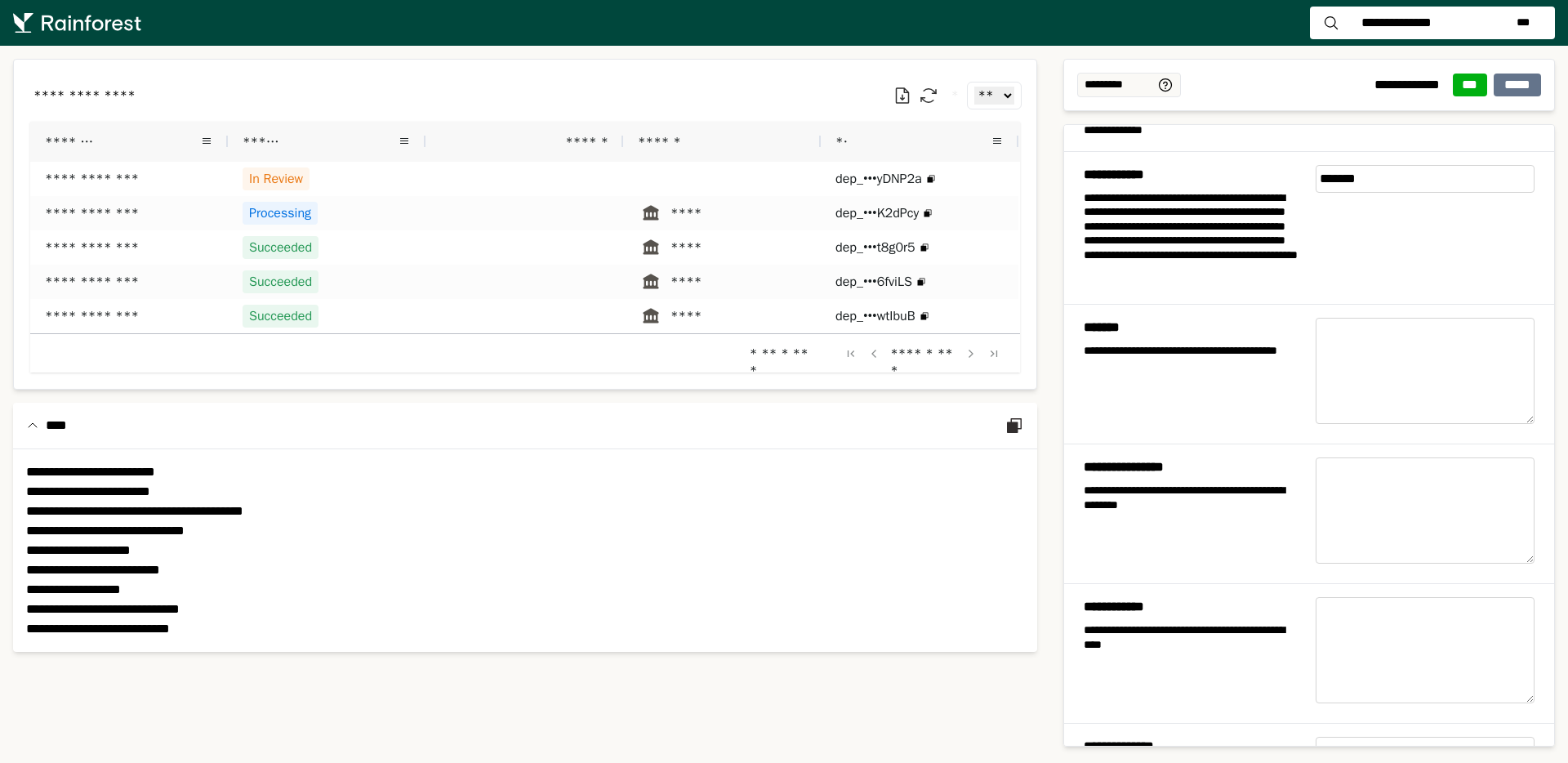 click on "**********" 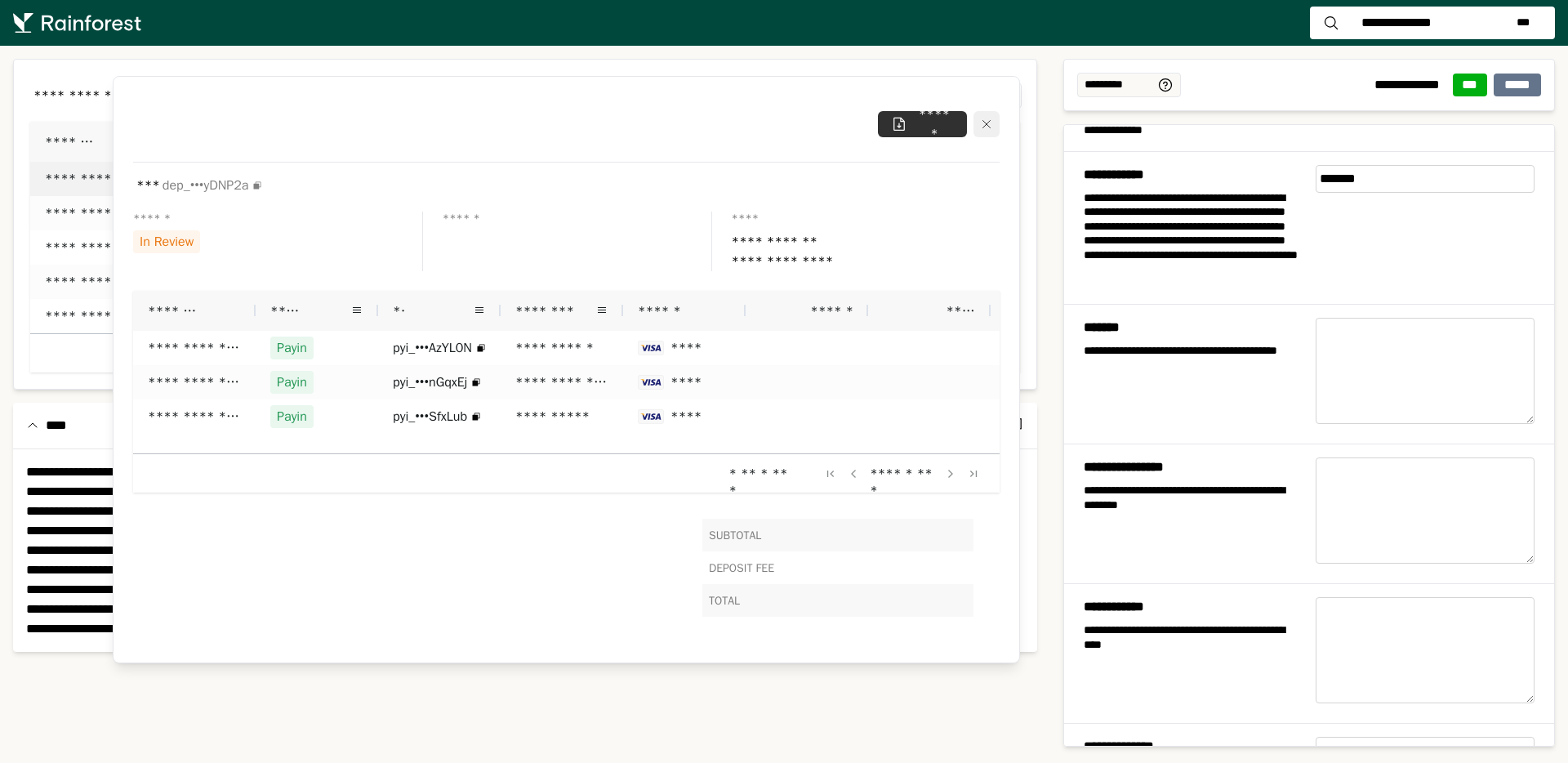 click at bounding box center (987, 124) 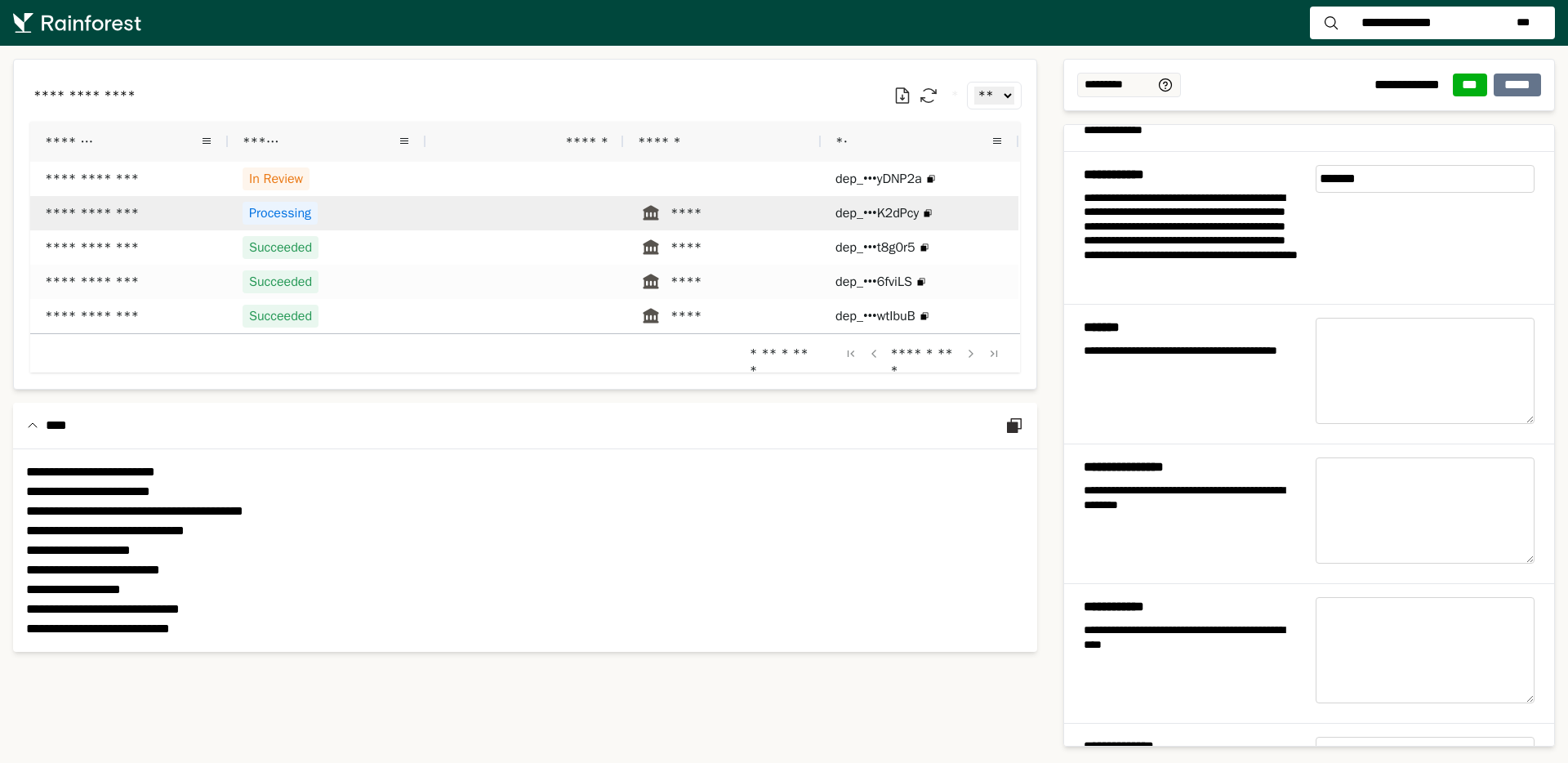 click on "Processing" at bounding box center (327, 213) 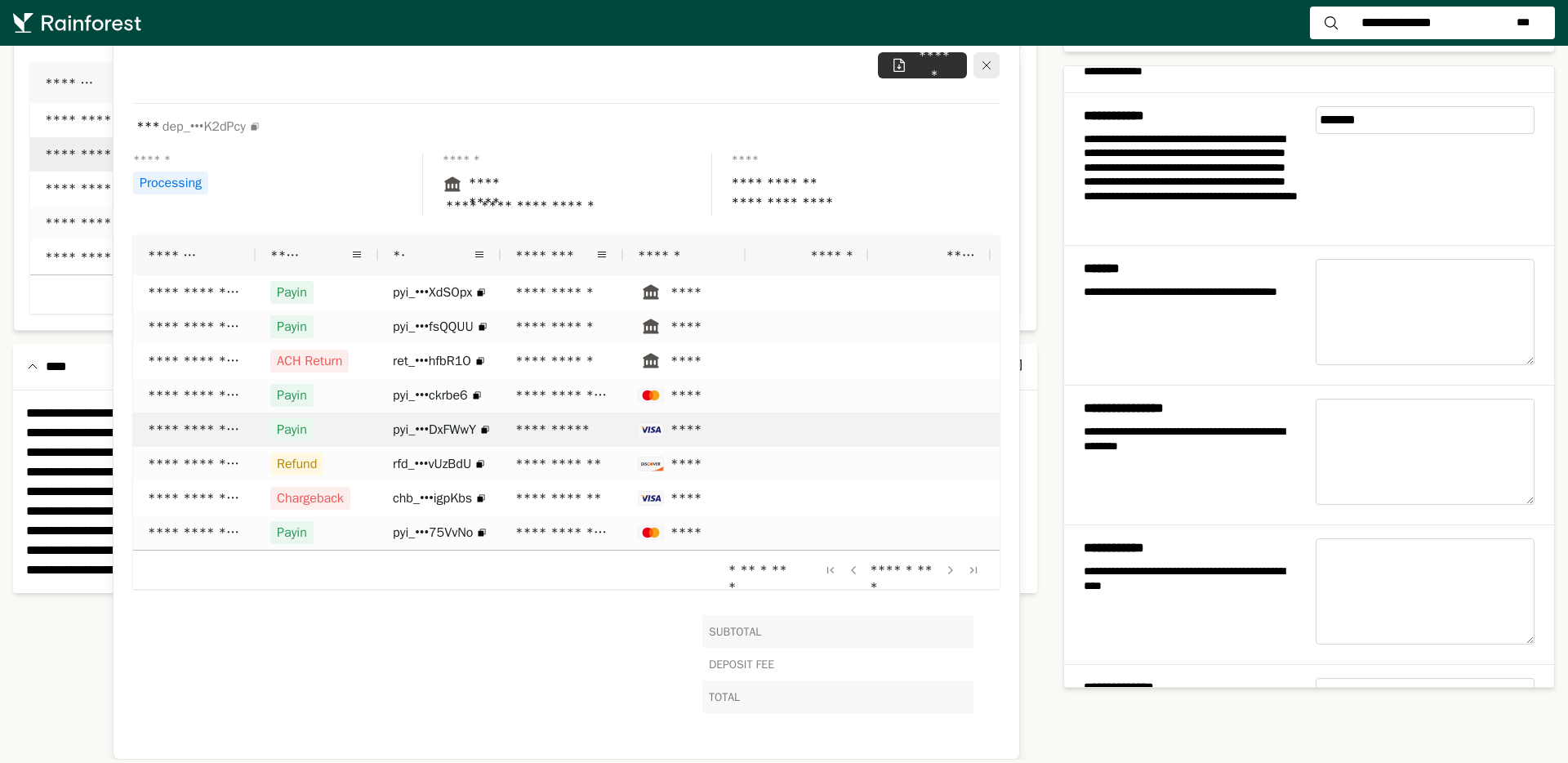 scroll, scrollTop: 0, scrollLeft: 0, axis: both 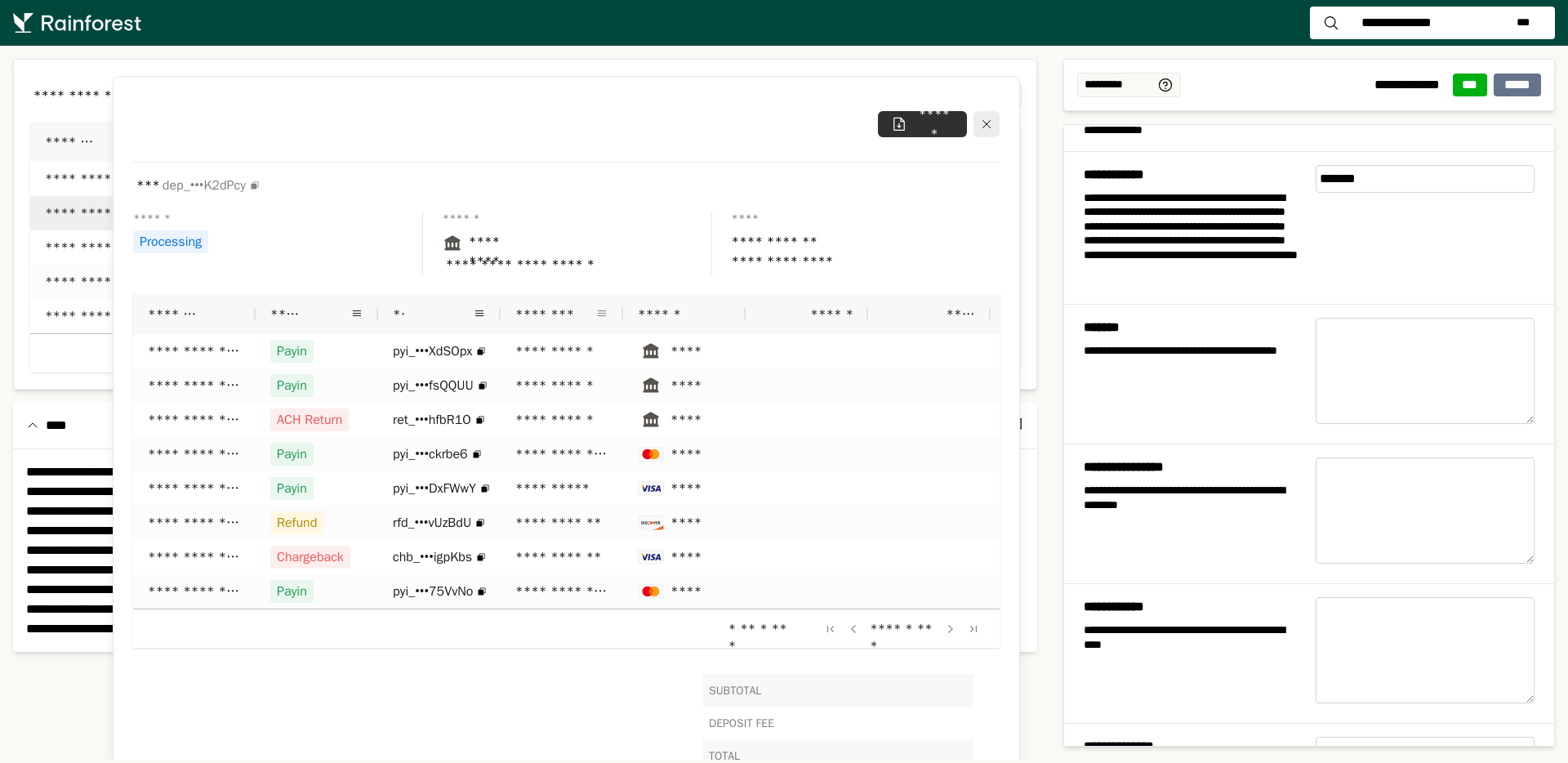 click at bounding box center (602, 314) 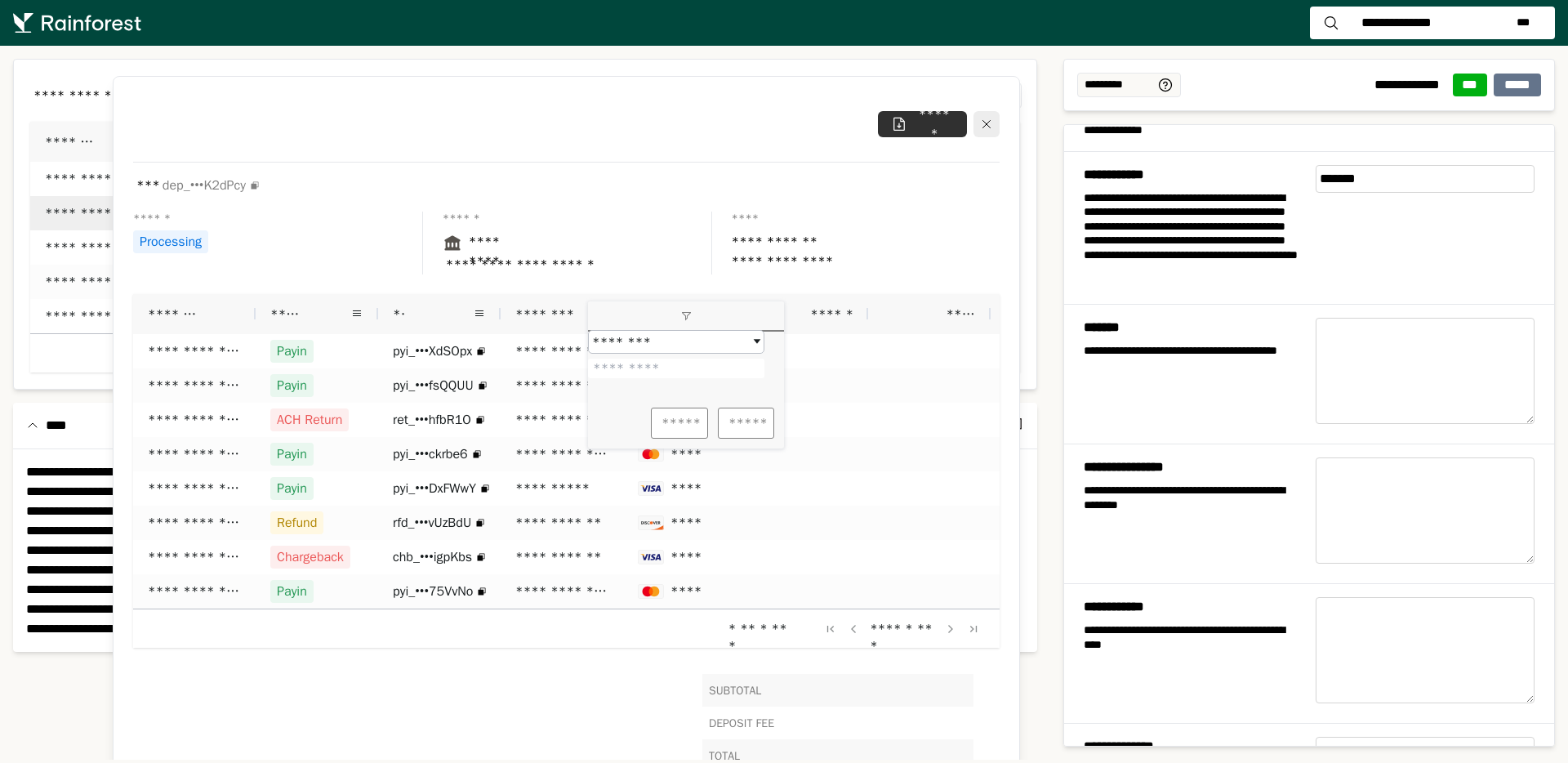 click on "********" at bounding box center (676, 341) 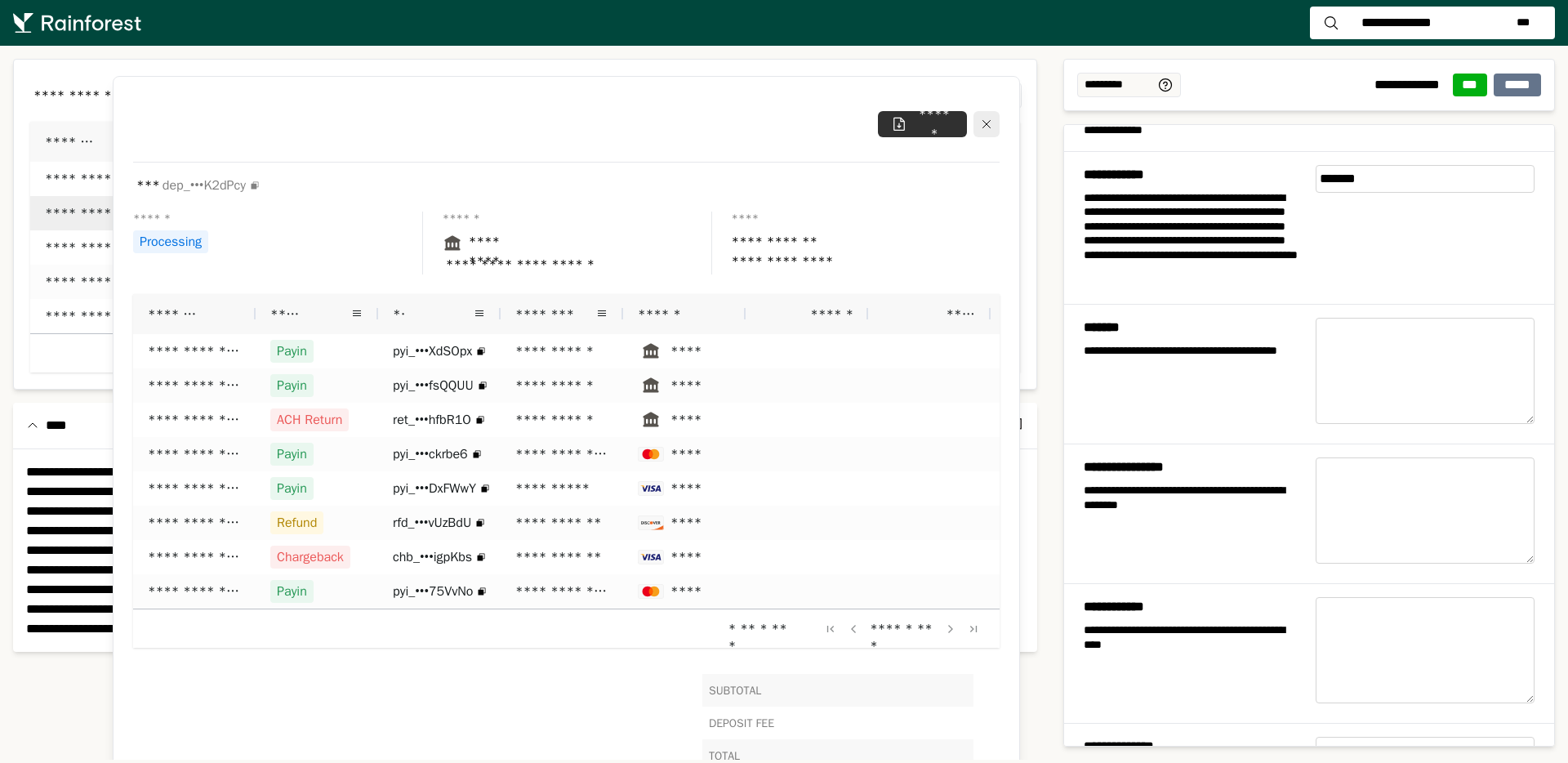 click on "******" at bounding box center (577, 222) 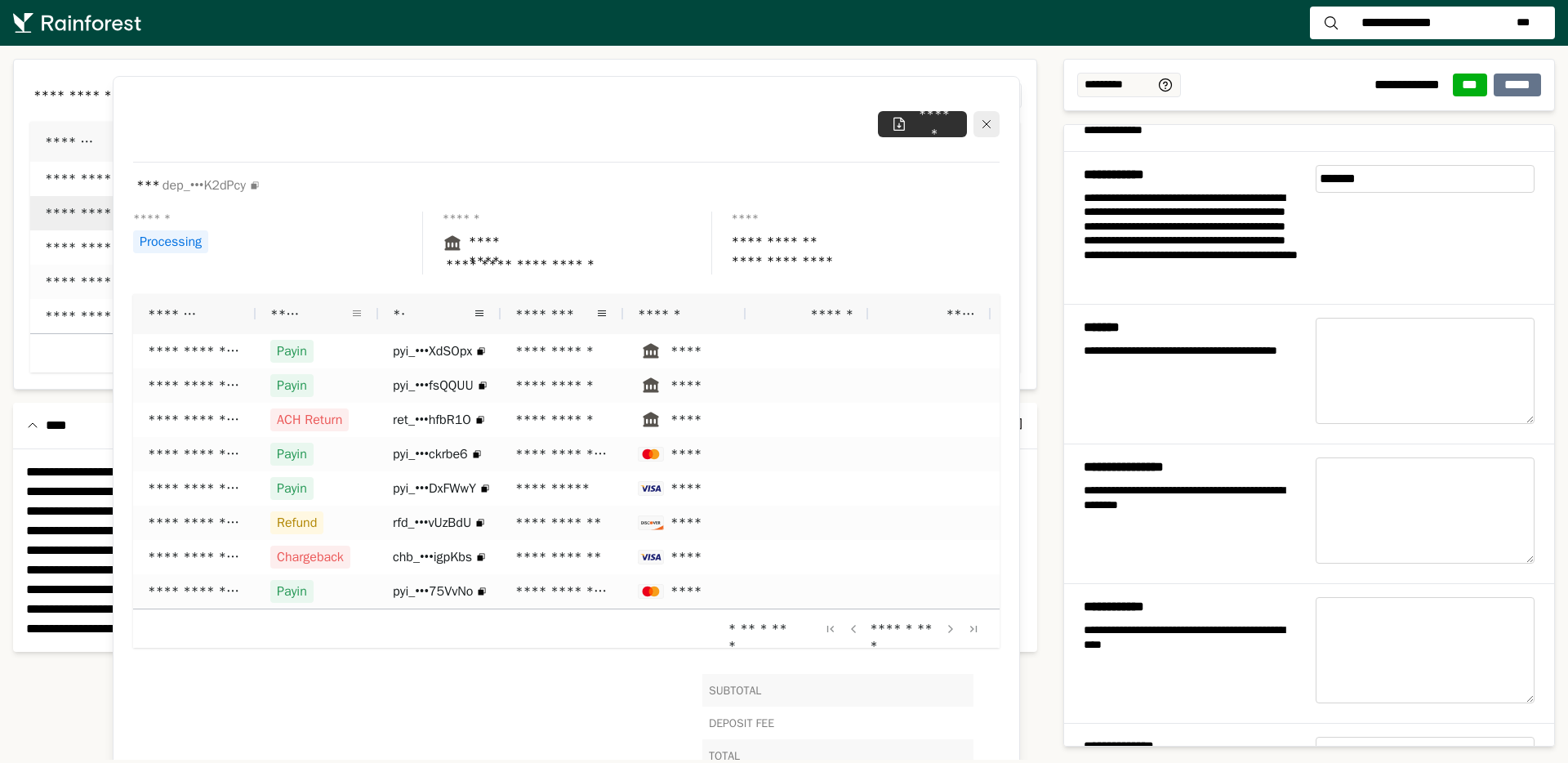 click at bounding box center (357, 314) 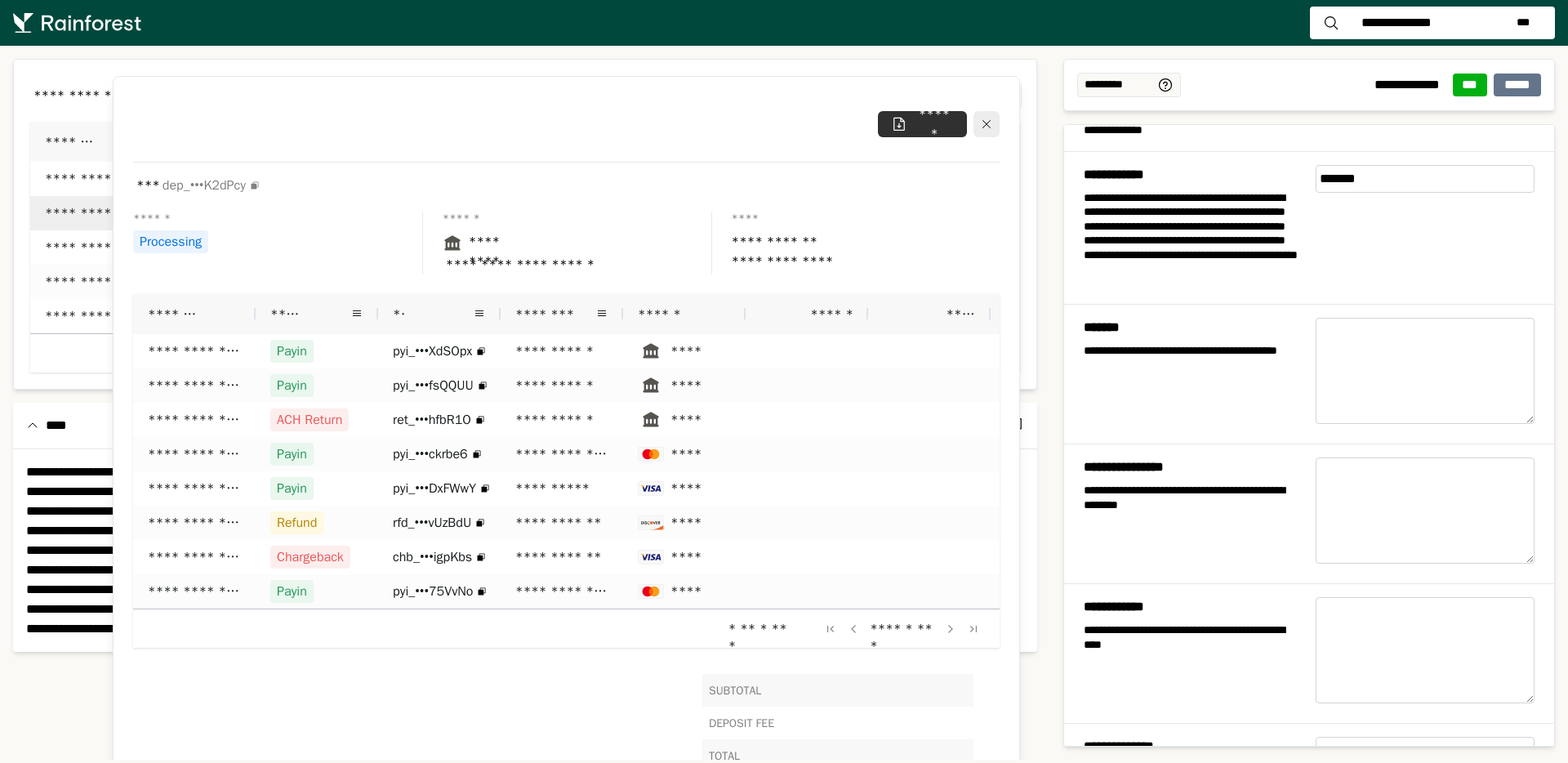 click on "**********" at bounding box center [566, 467] 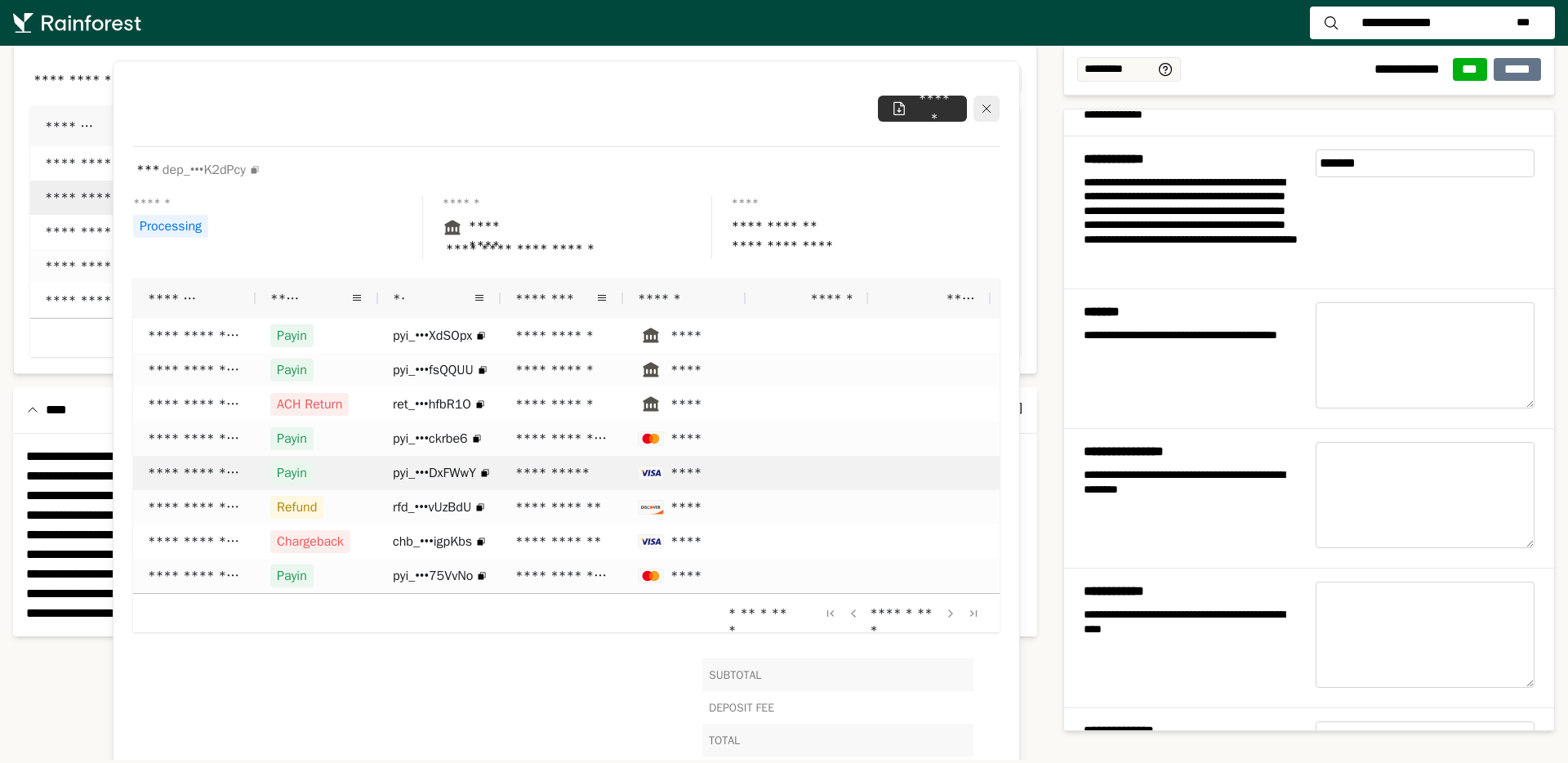 scroll, scrollTop: 11, scrollLeft: 0, axis: vertical 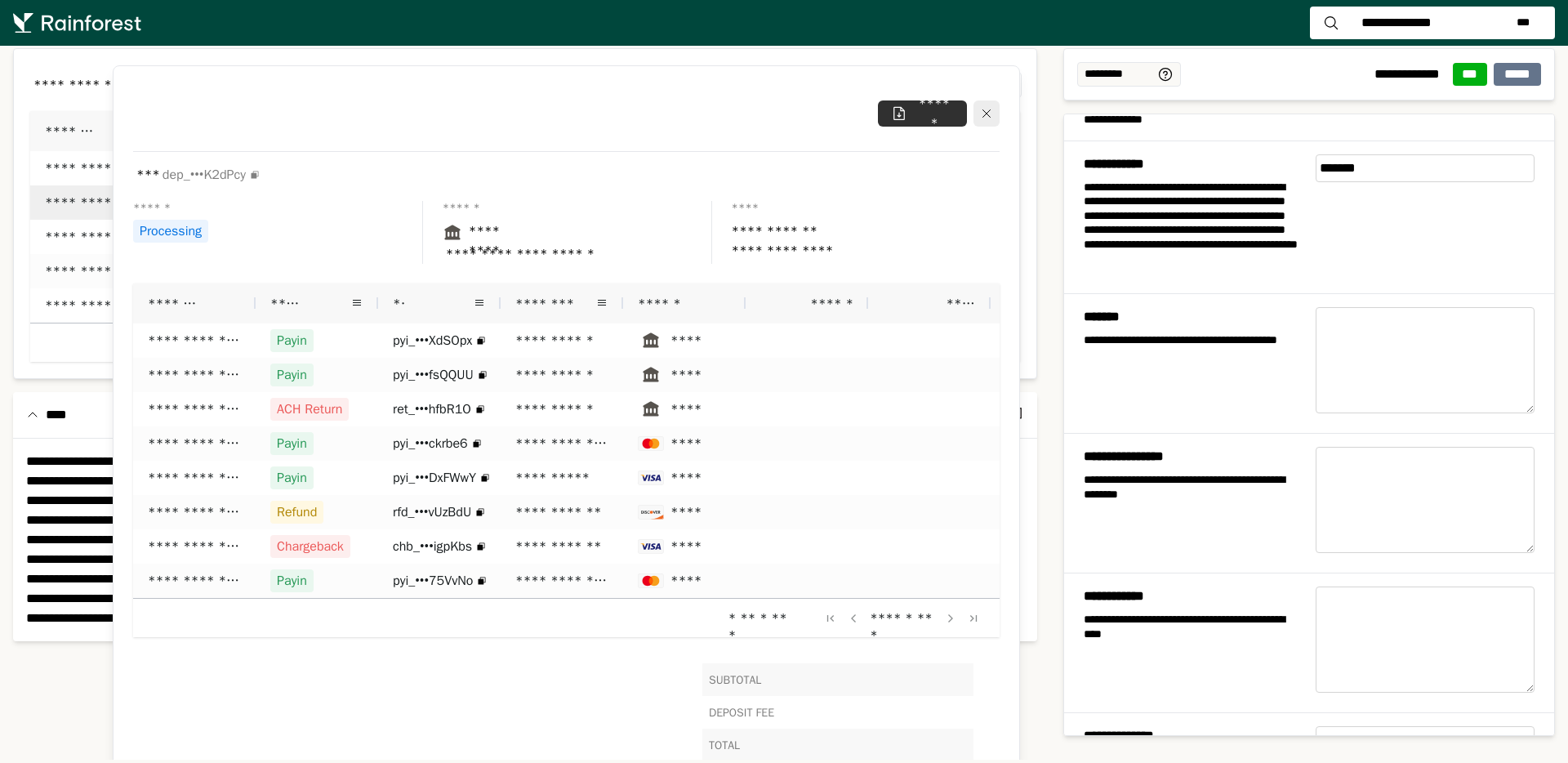 click on "**" at bounding box center [433, 303] 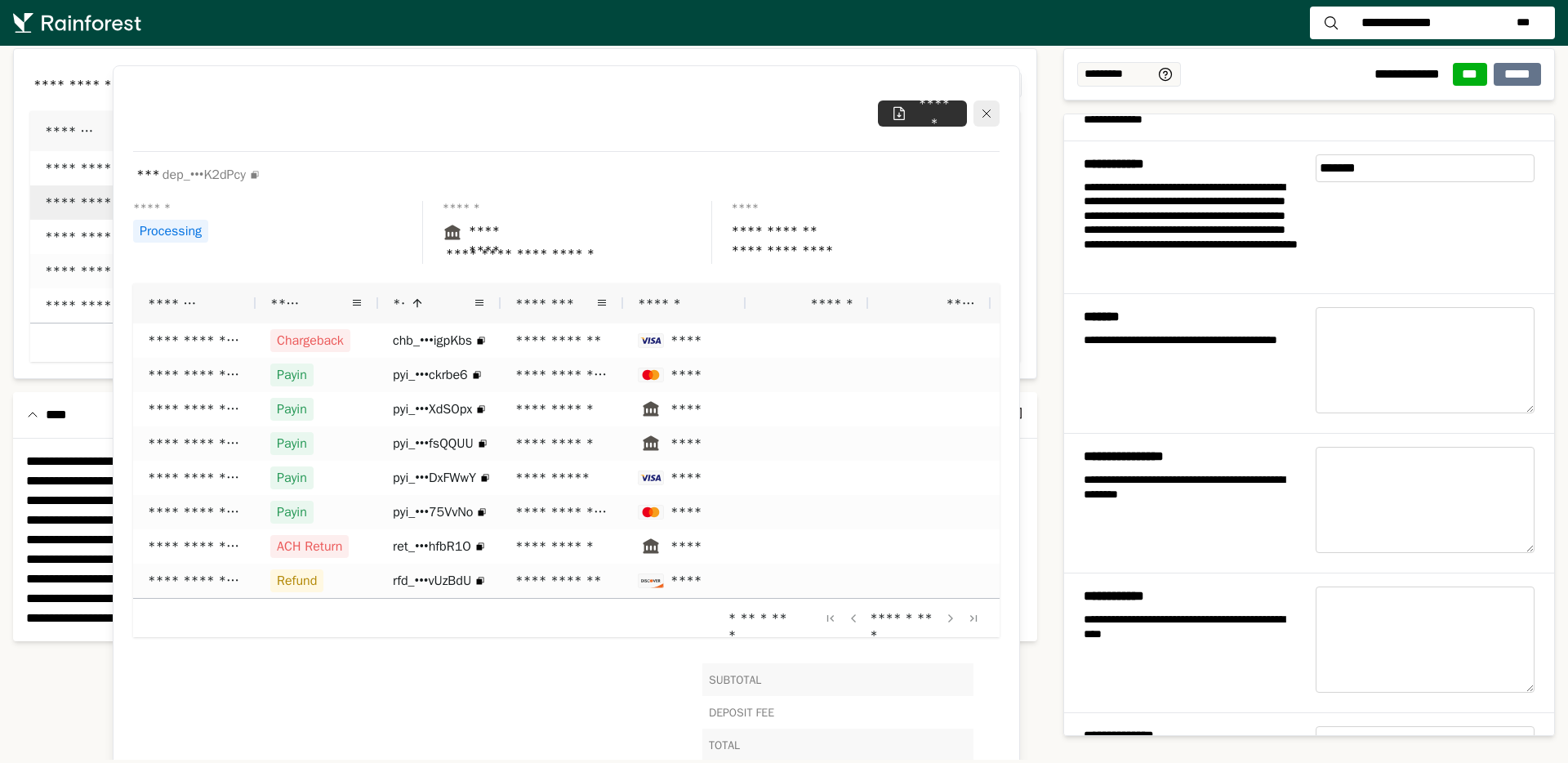 click on "**
*" at bounding box center [433, 303] 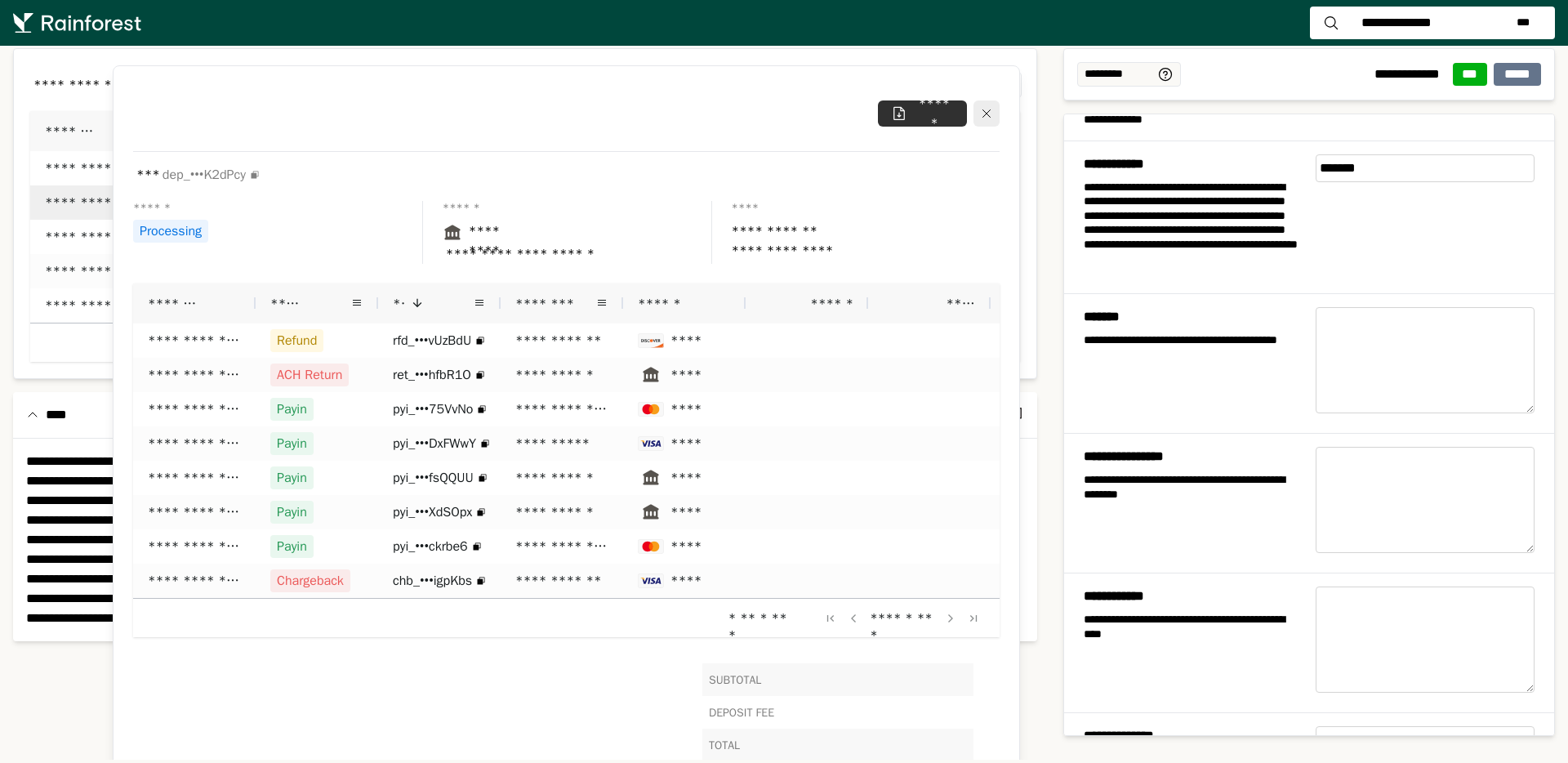 click on "****" at bounding box center [929, 303] 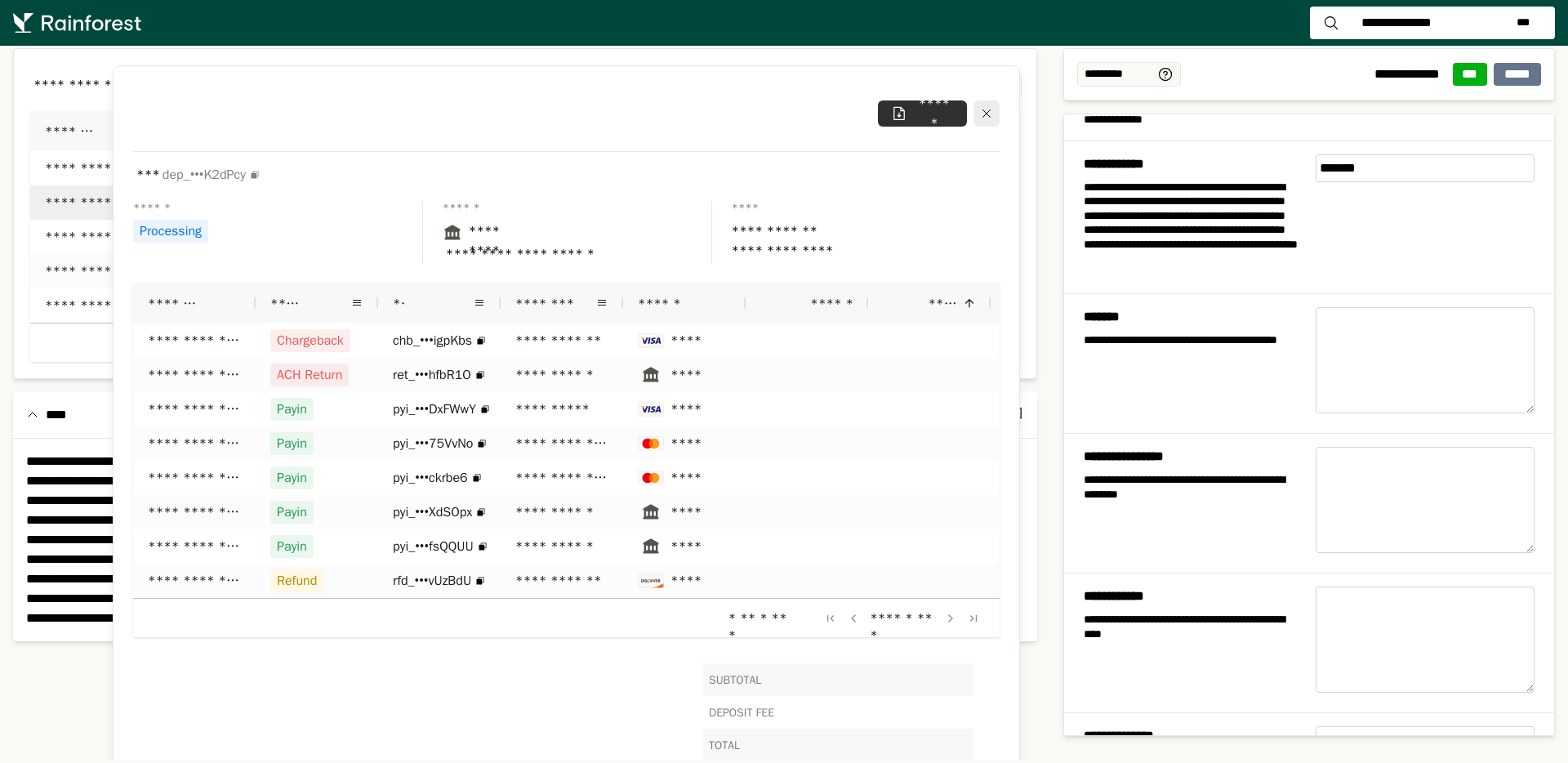 click on "****
*" at bounding box center (929, 303) 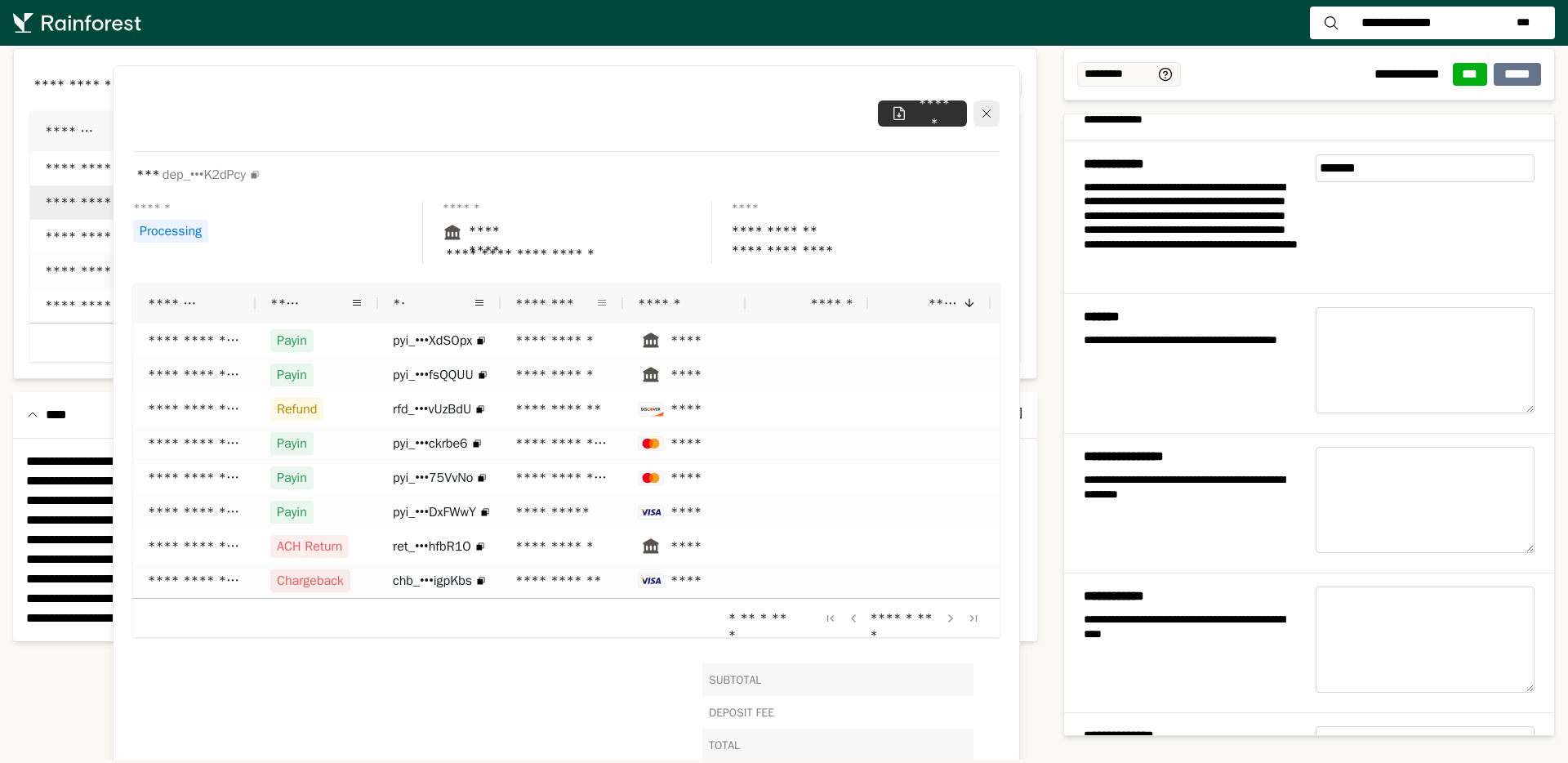 click at bounding box center (602, 303) 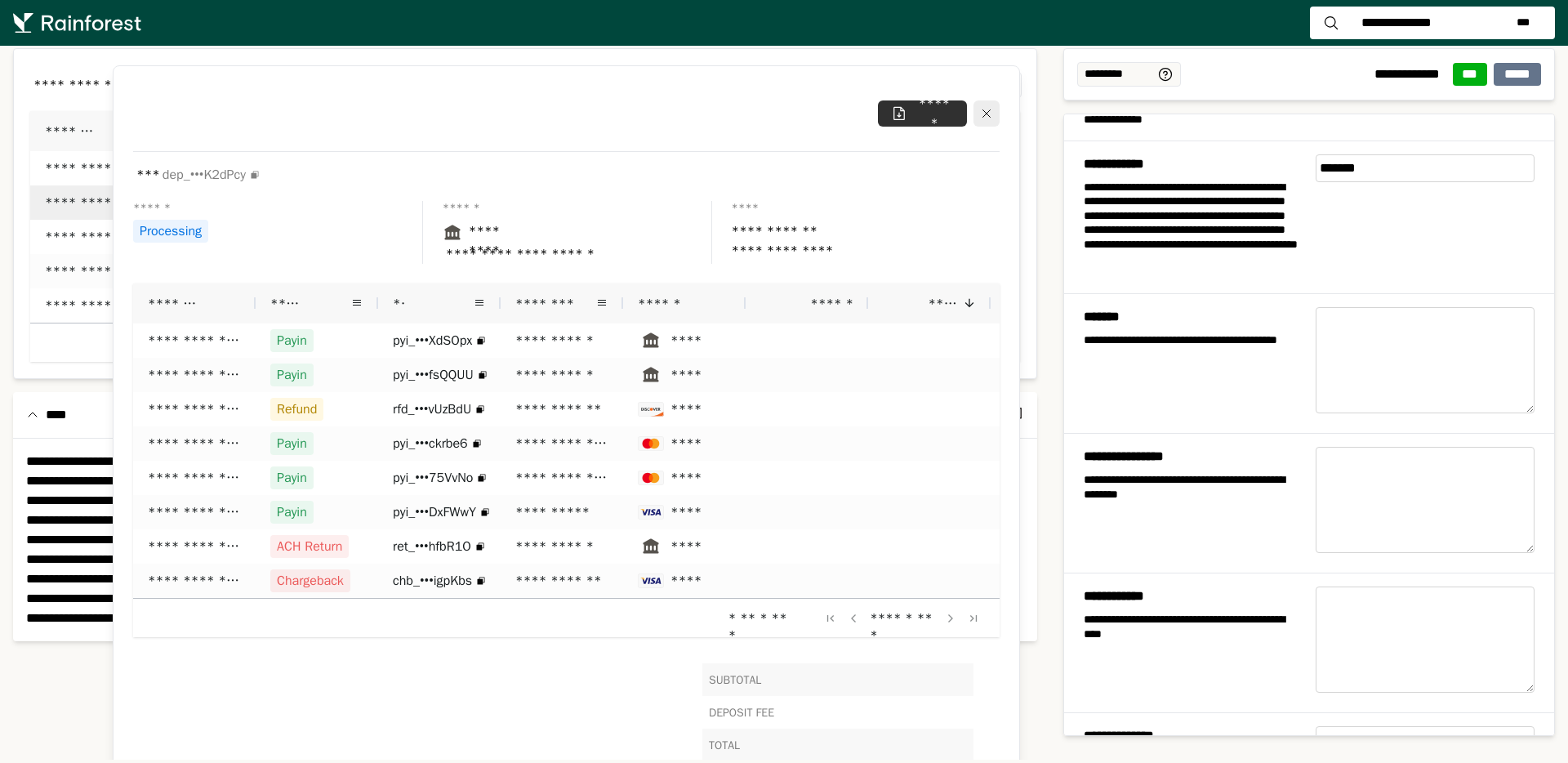 click on "*********" at bounding box center [577, 233] 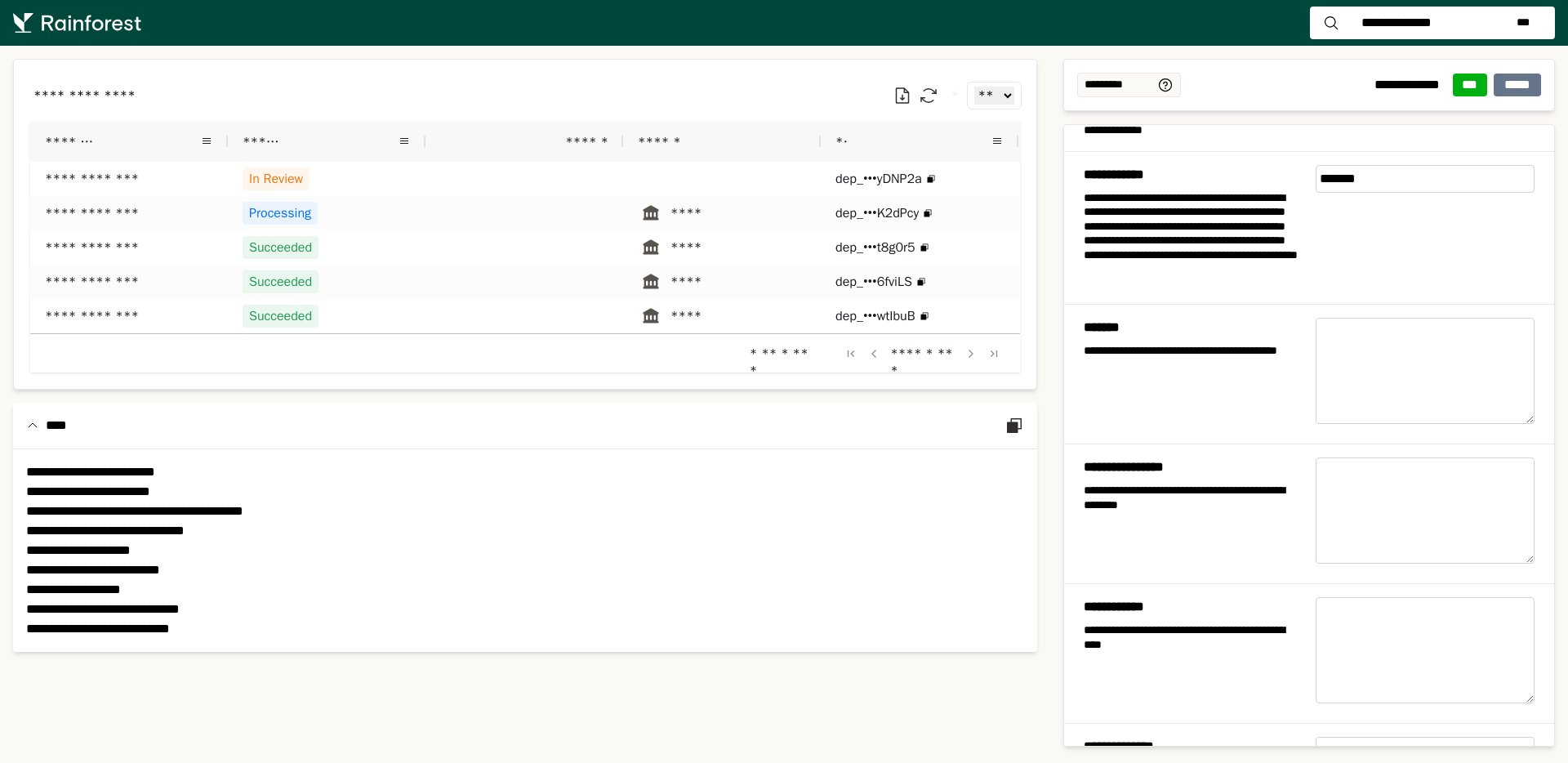 scroll, scrollTop: 0, scrollLeft: 0, axis: both 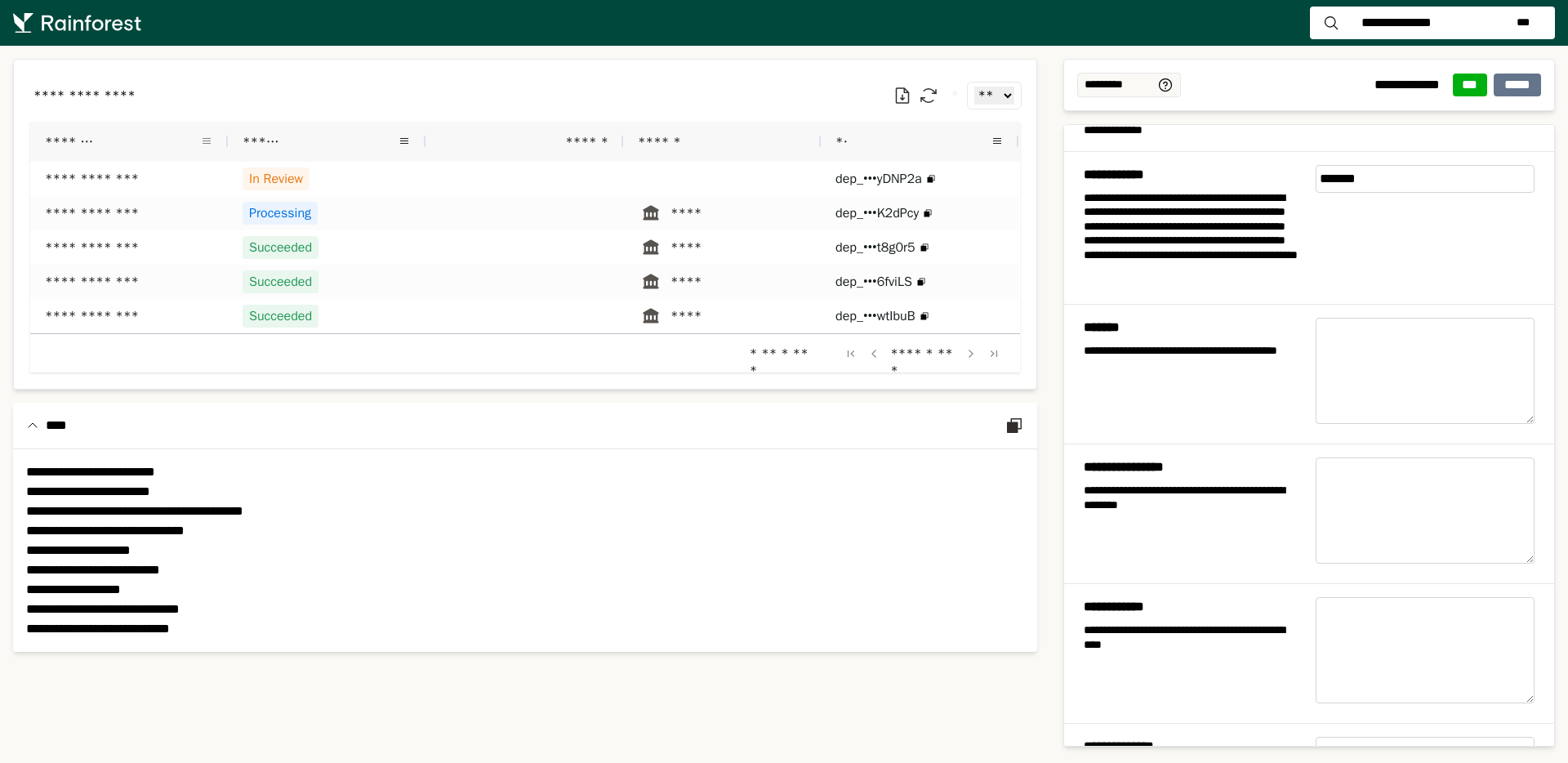 click at bounding box center [207, 141] 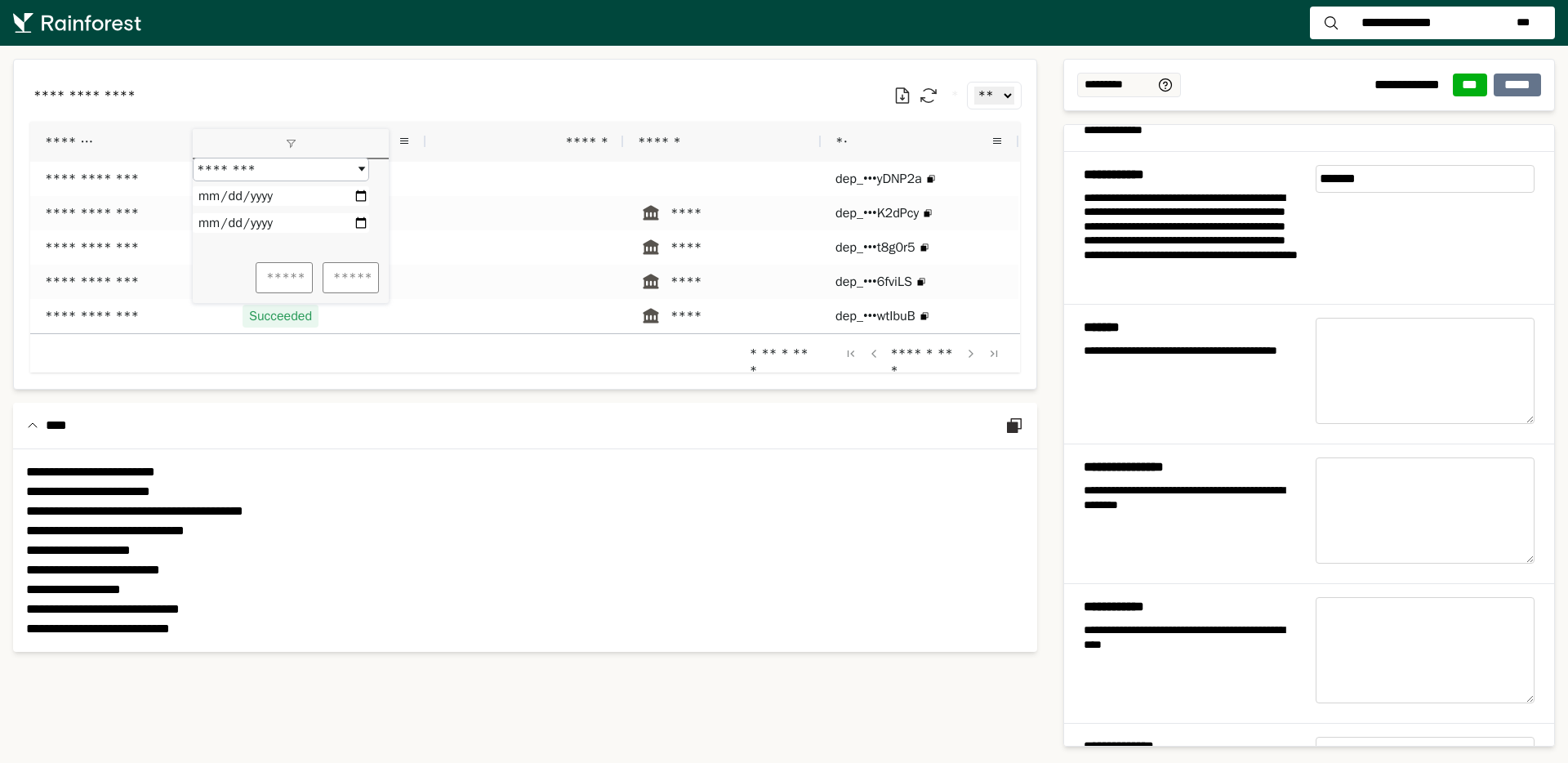 click on "********" at bounding box center [281, 169] 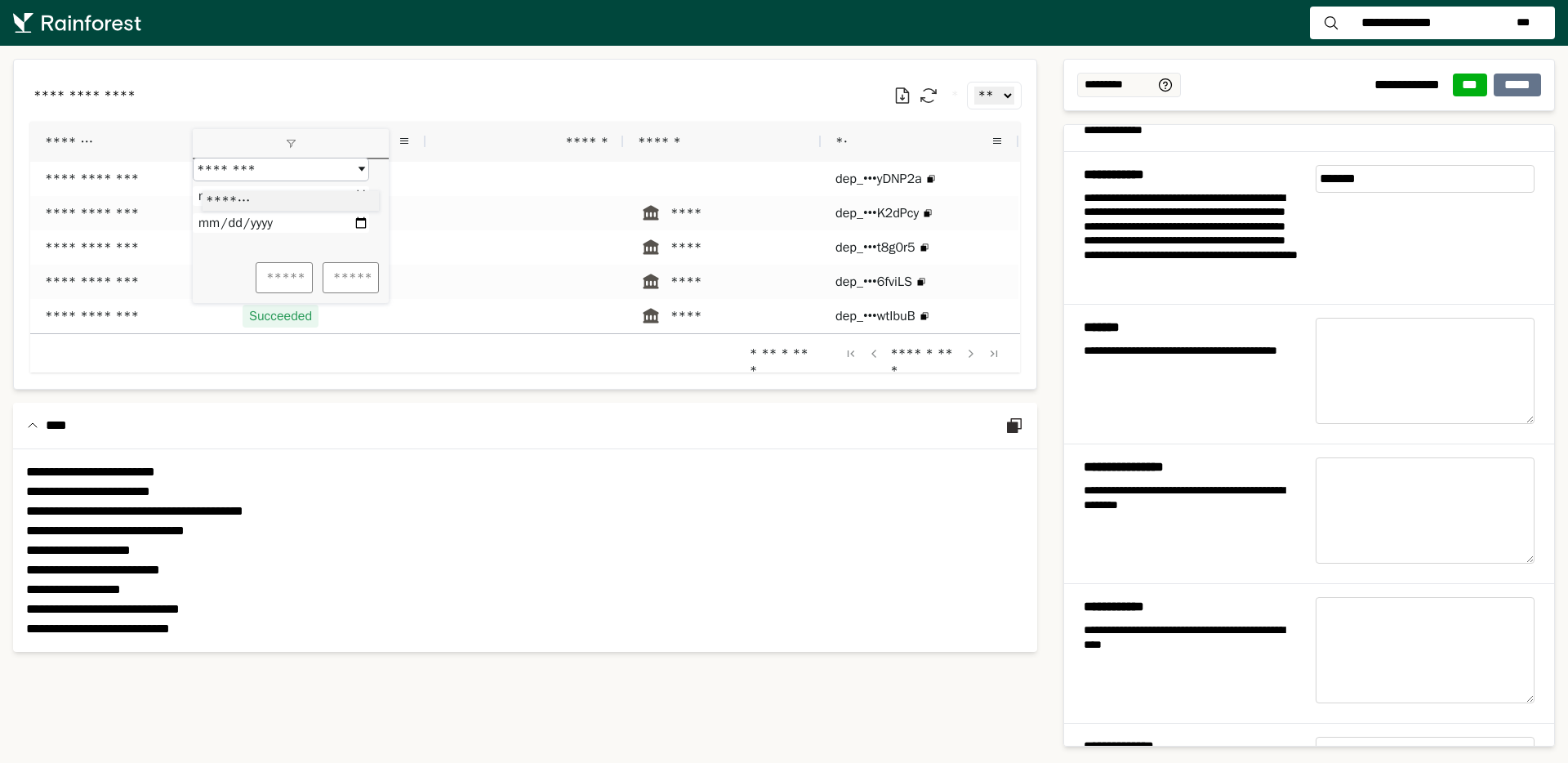 click on "**********" at bounding box center [525, 96] 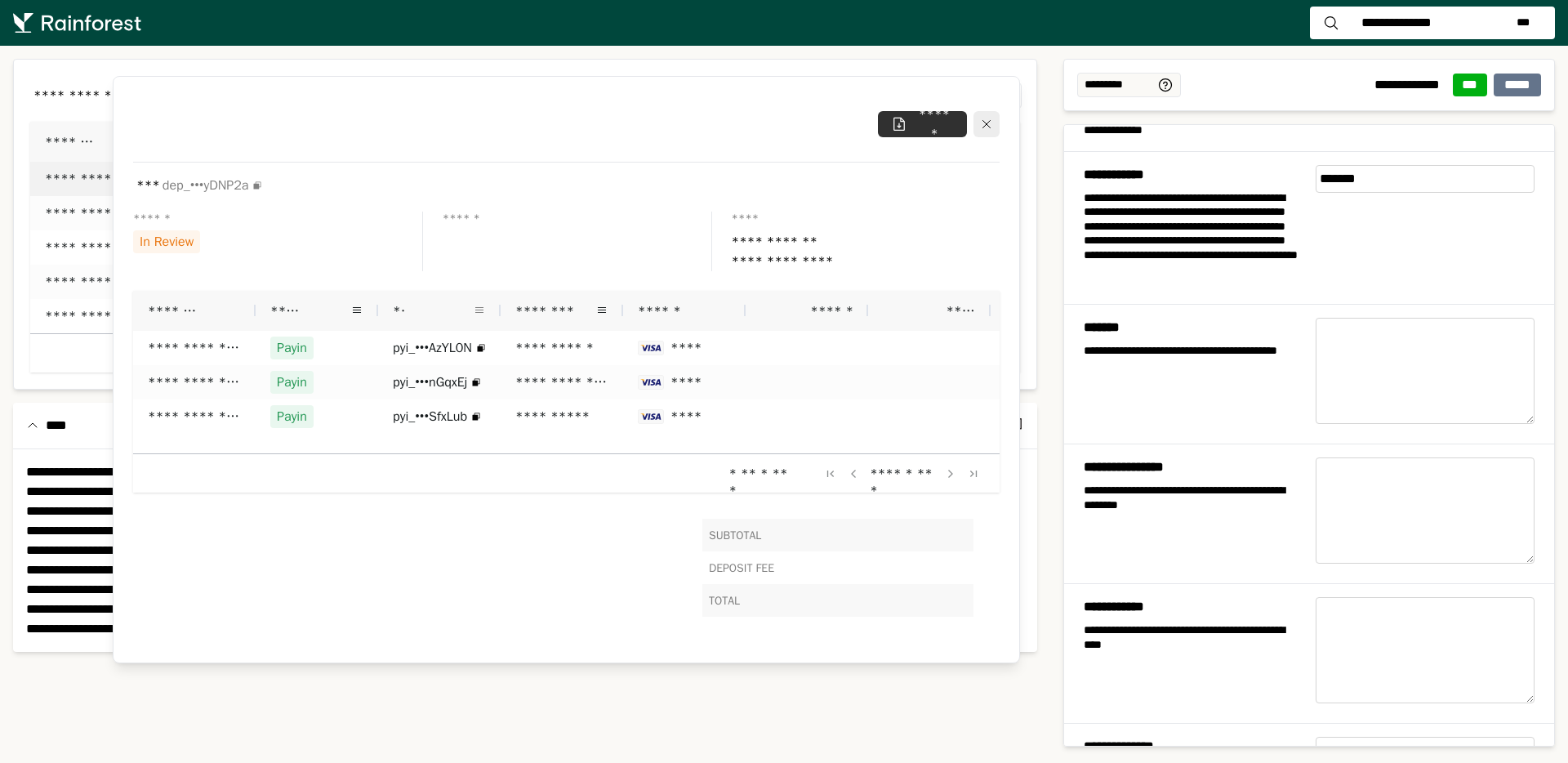 click at bounding box center [479, 310] 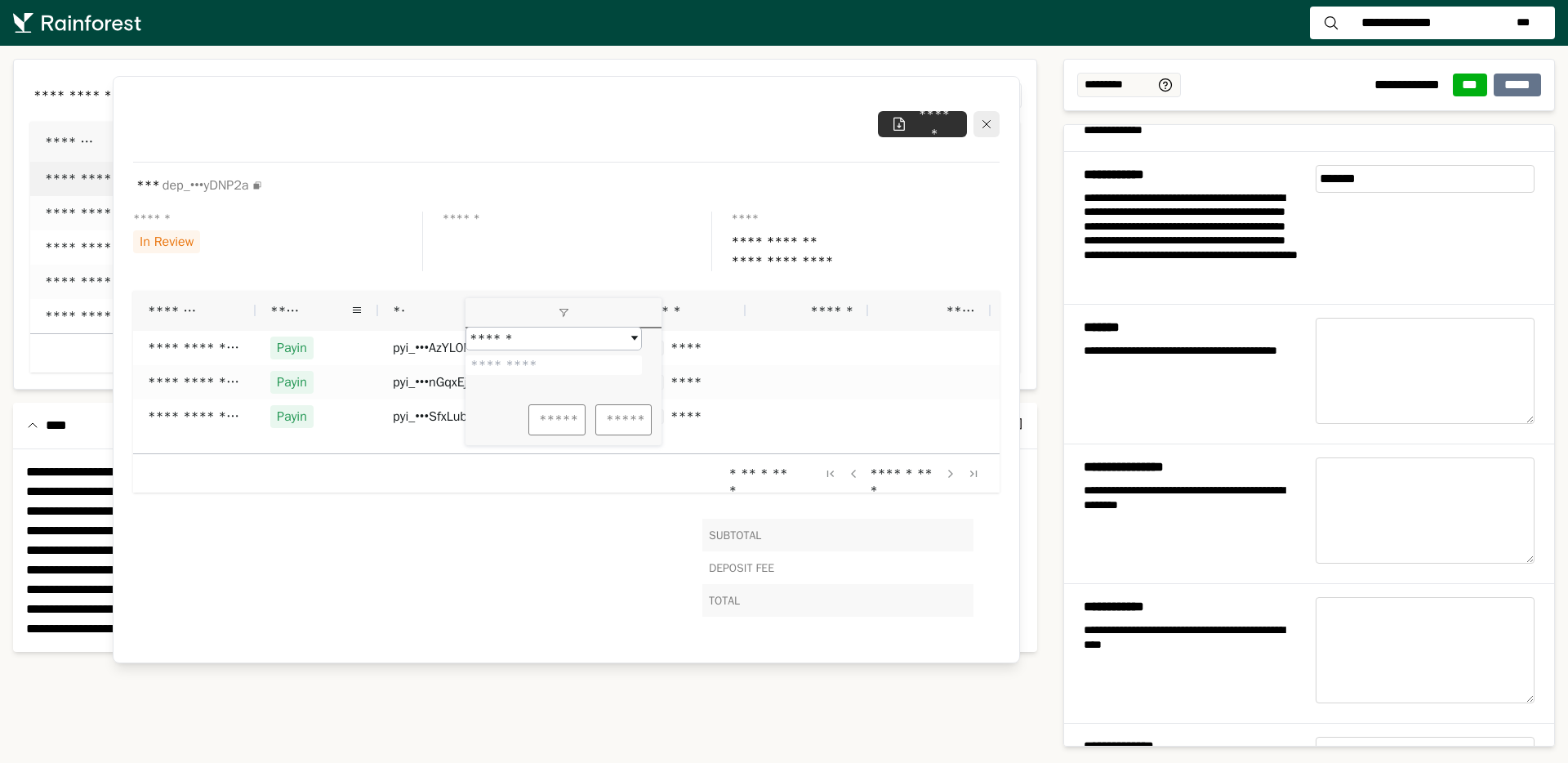click on "**********" at bounding box center (566, 242) 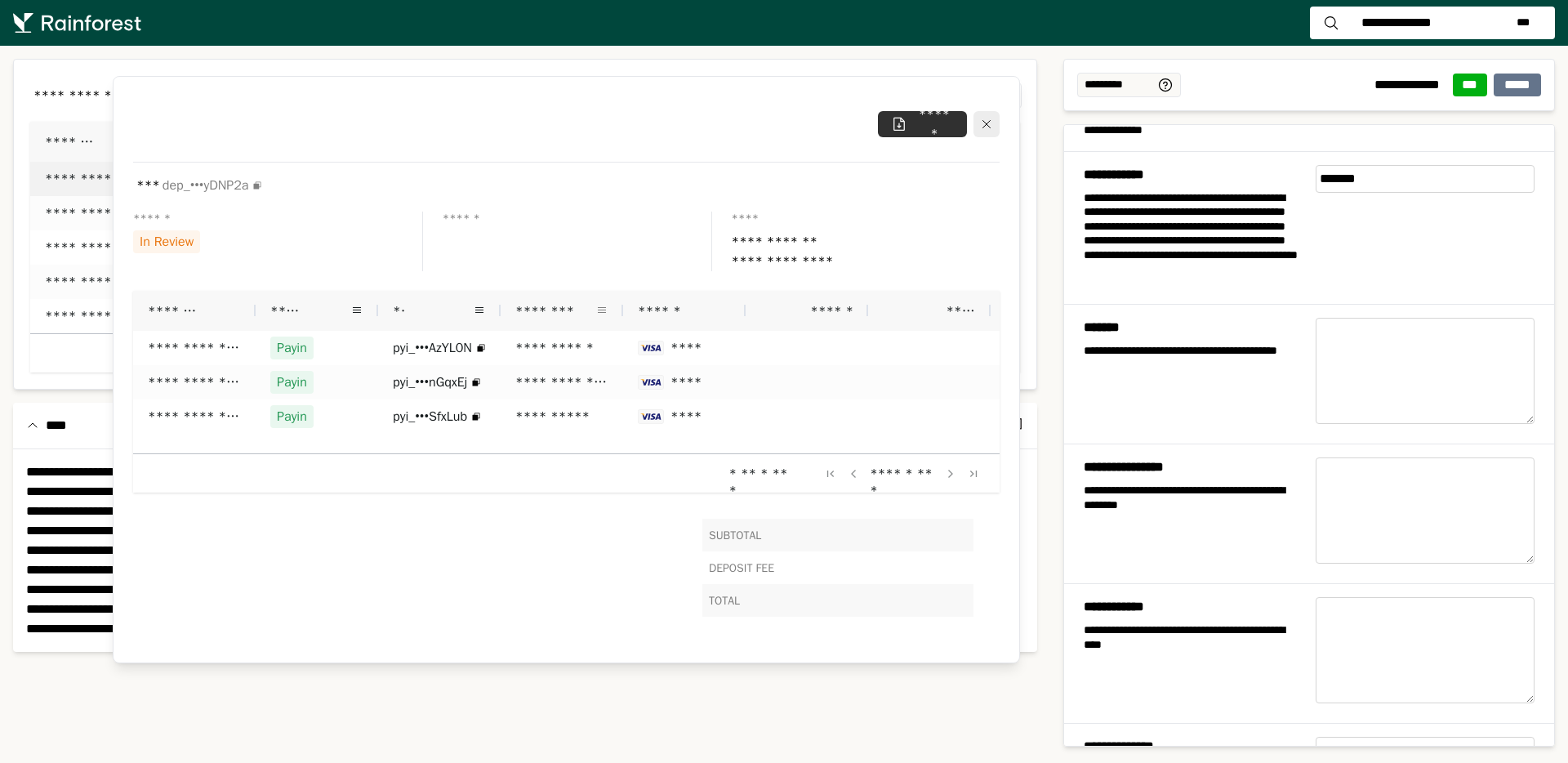 click on "********" at bounding box center [562, 310] 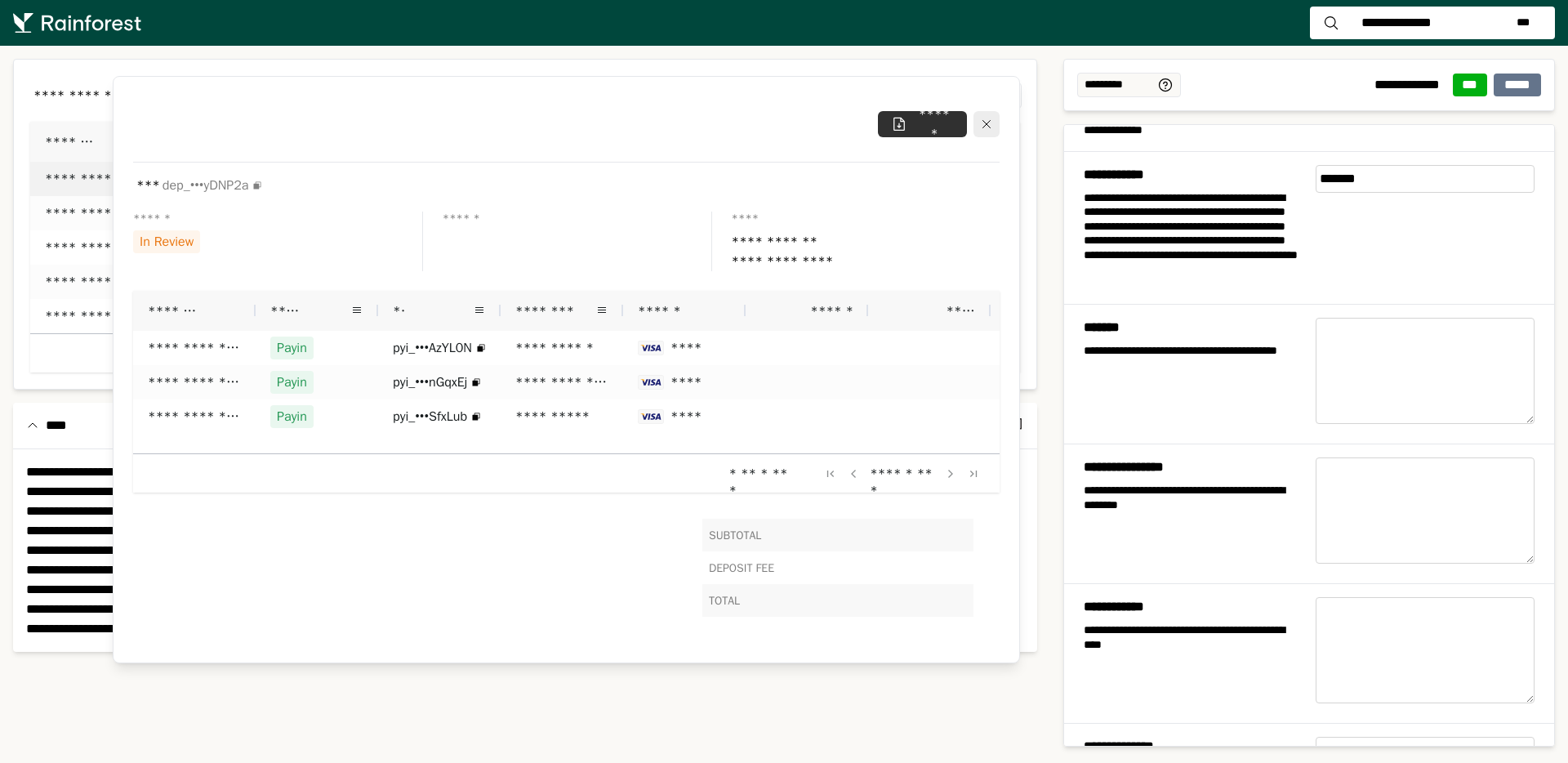 click on "**********" at bounding box center [566, 242] 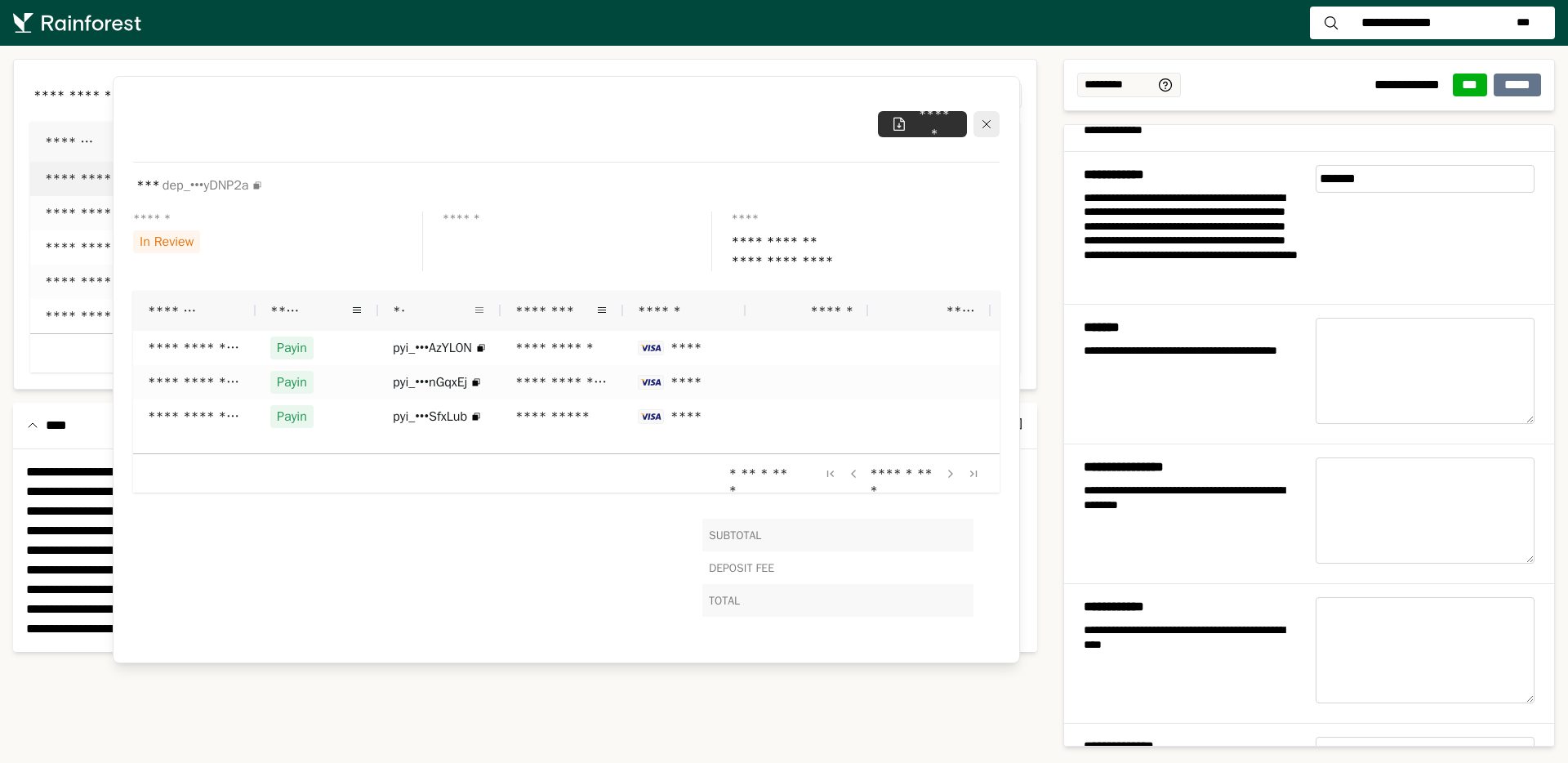 click at bounding box center [479, 310] 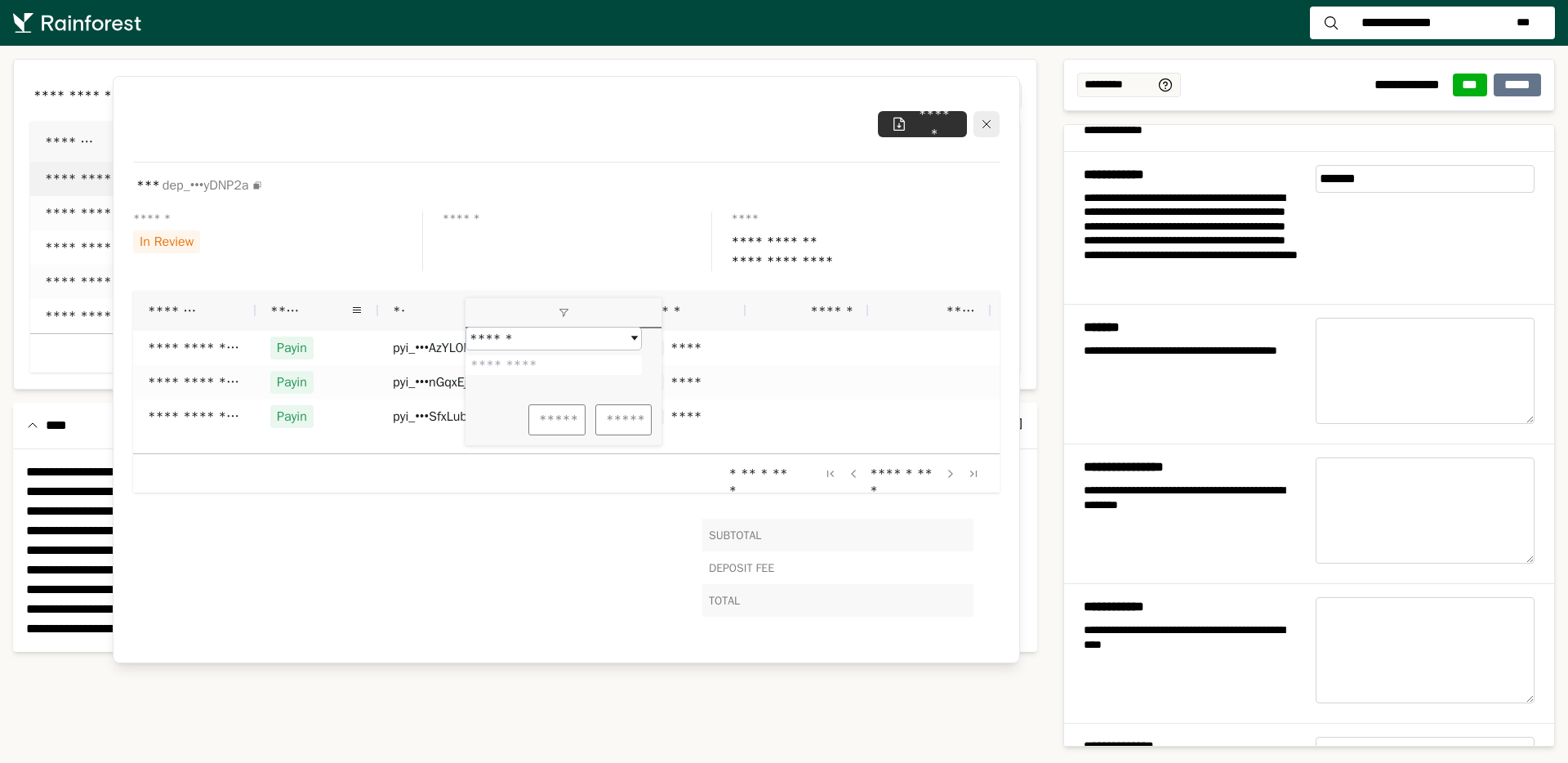 click on "******" at bounding box center [567, 242] 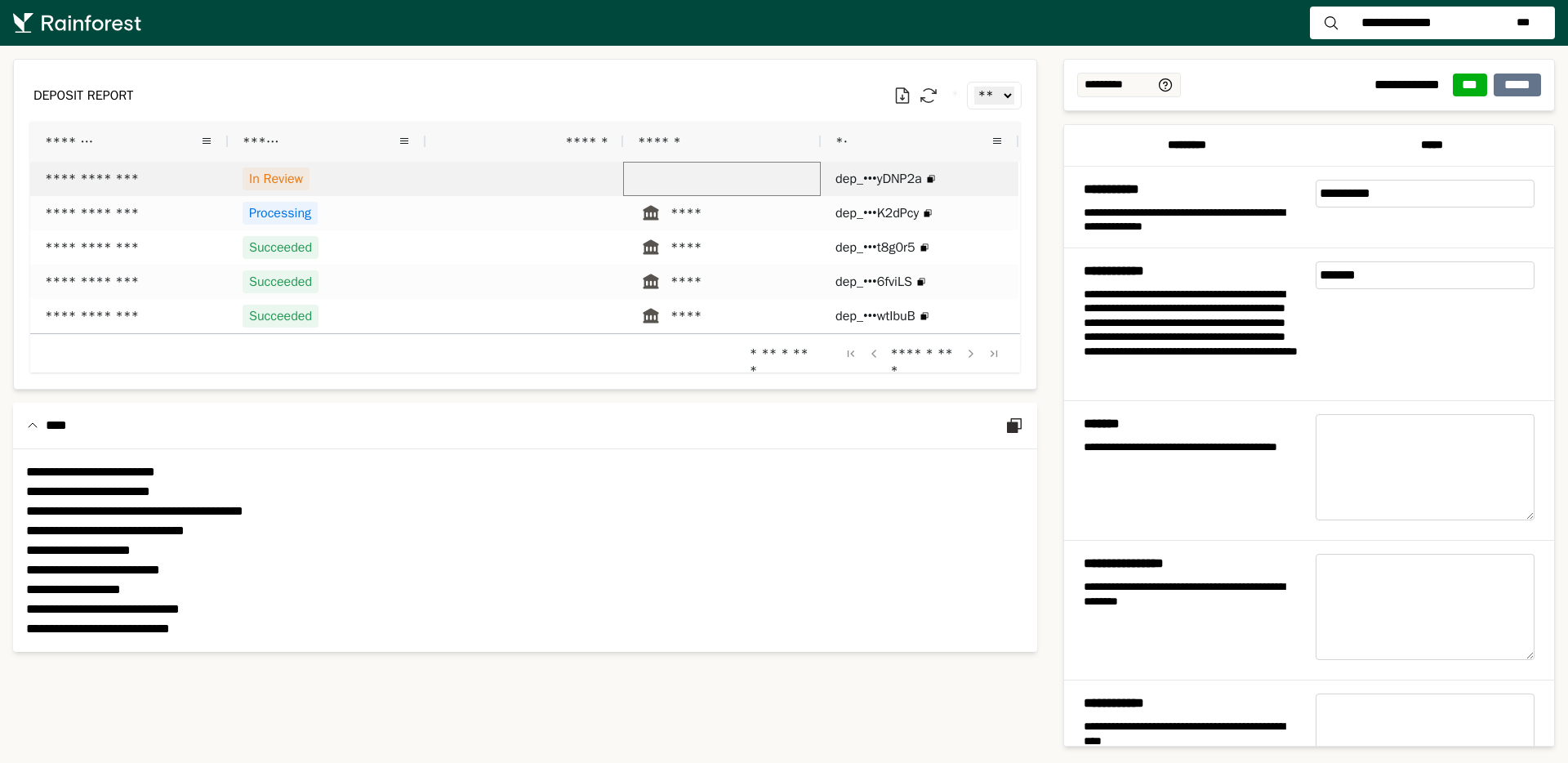 click at bounding box center [722, 179] 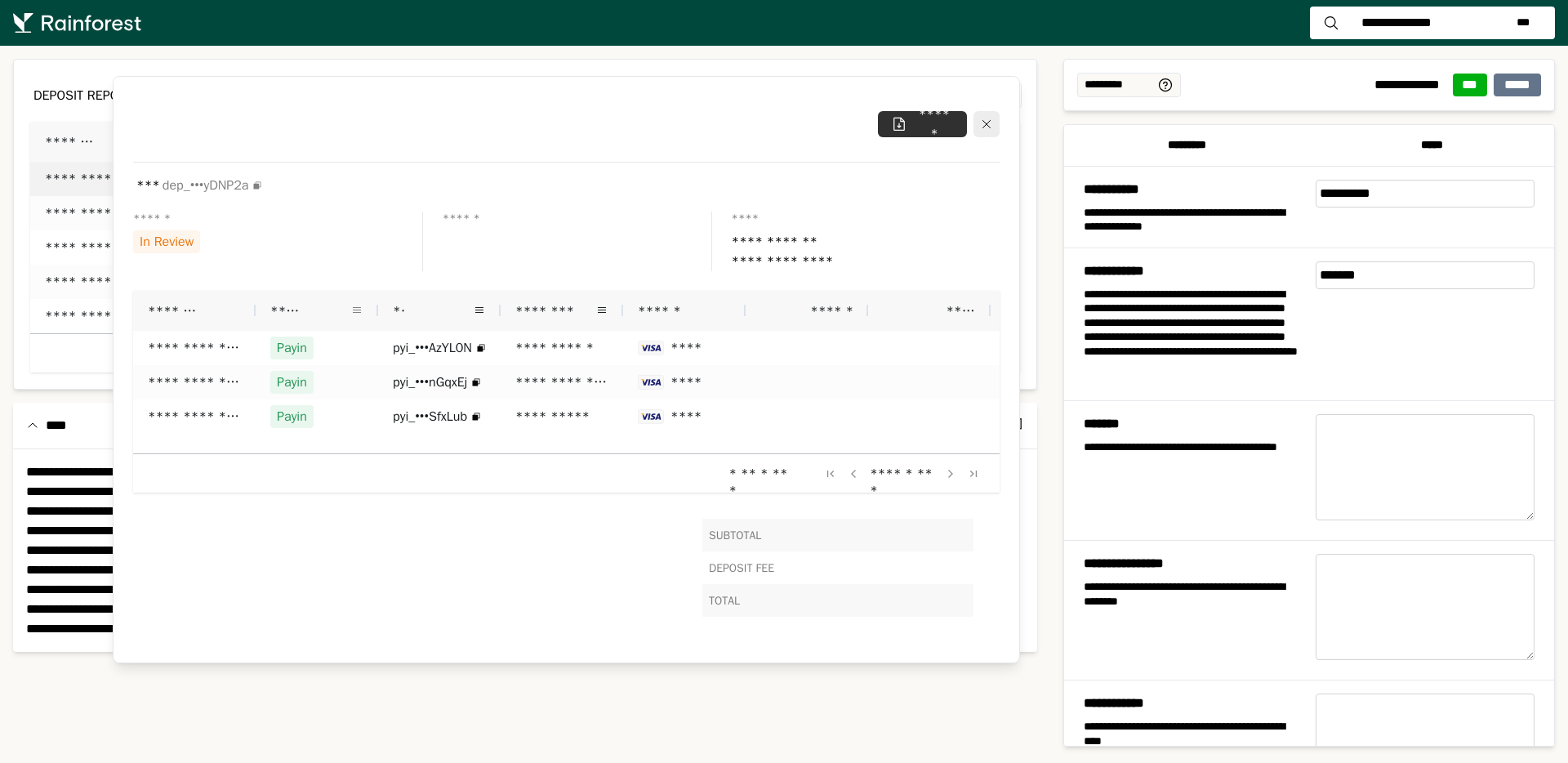 click at bounding box center (357, 310) 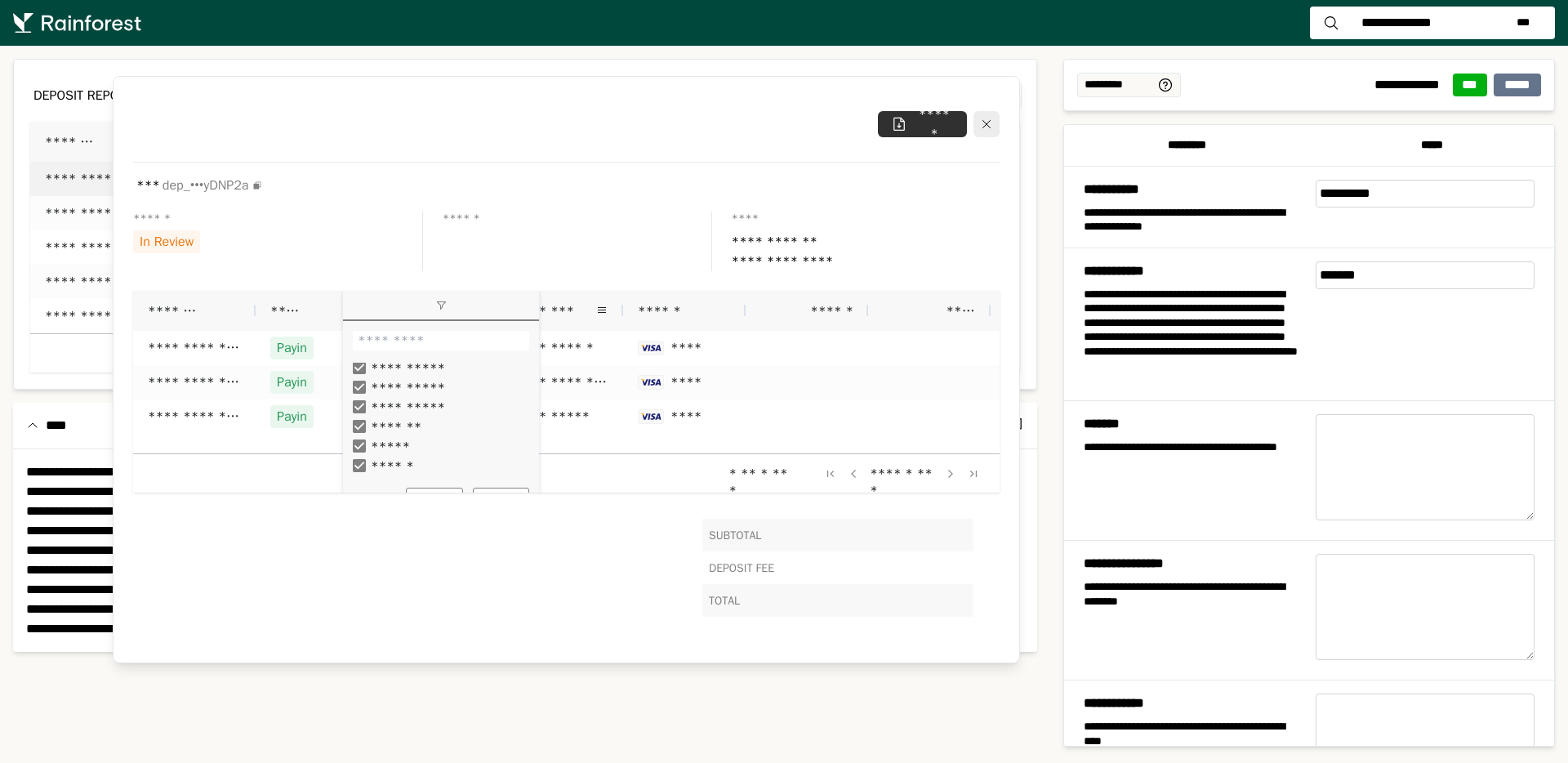 scroll, scrollTop: 0, scrollLeft: 0, axis: both 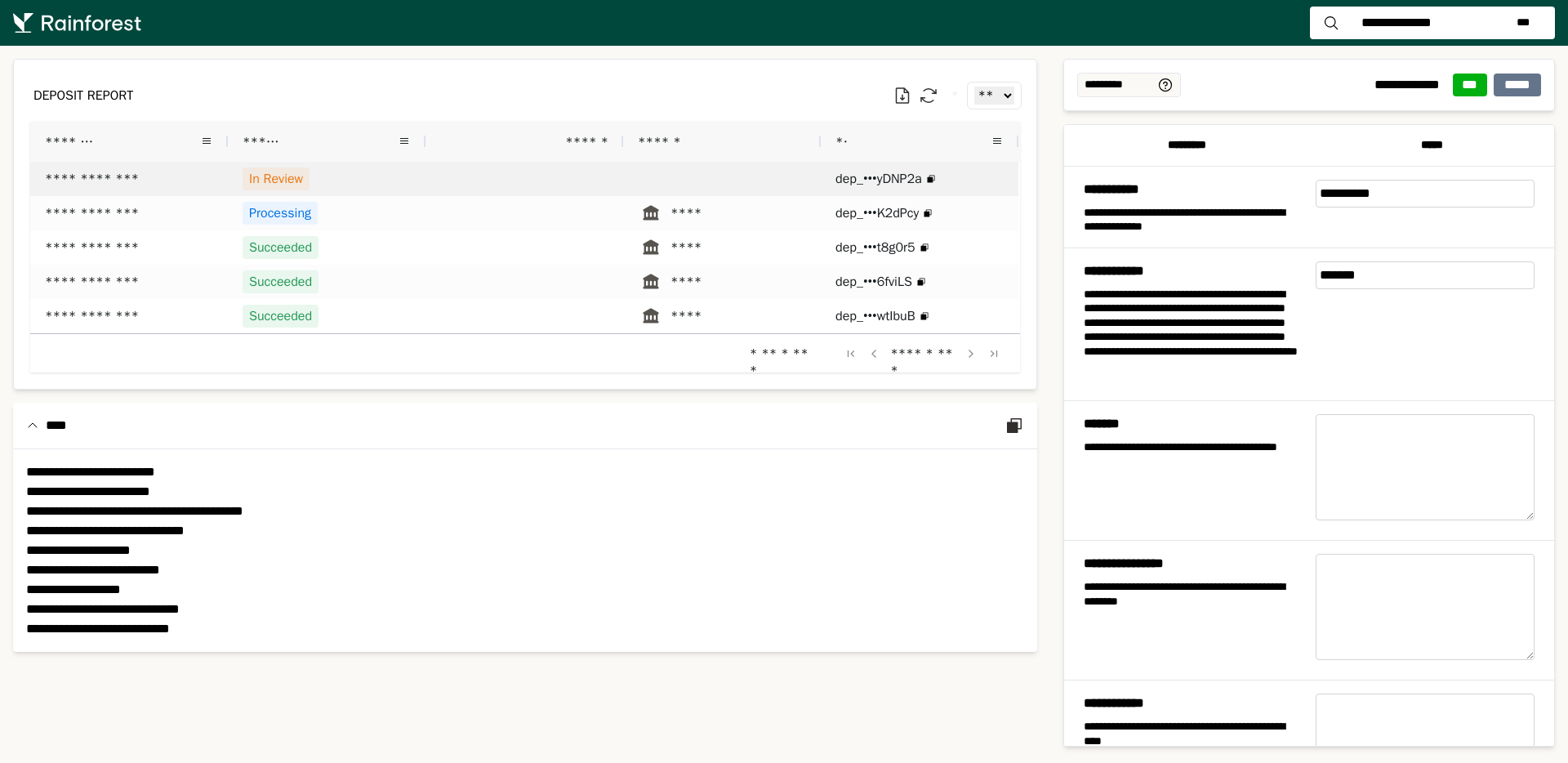 click on "In Review" at bounding box center [327, 179] 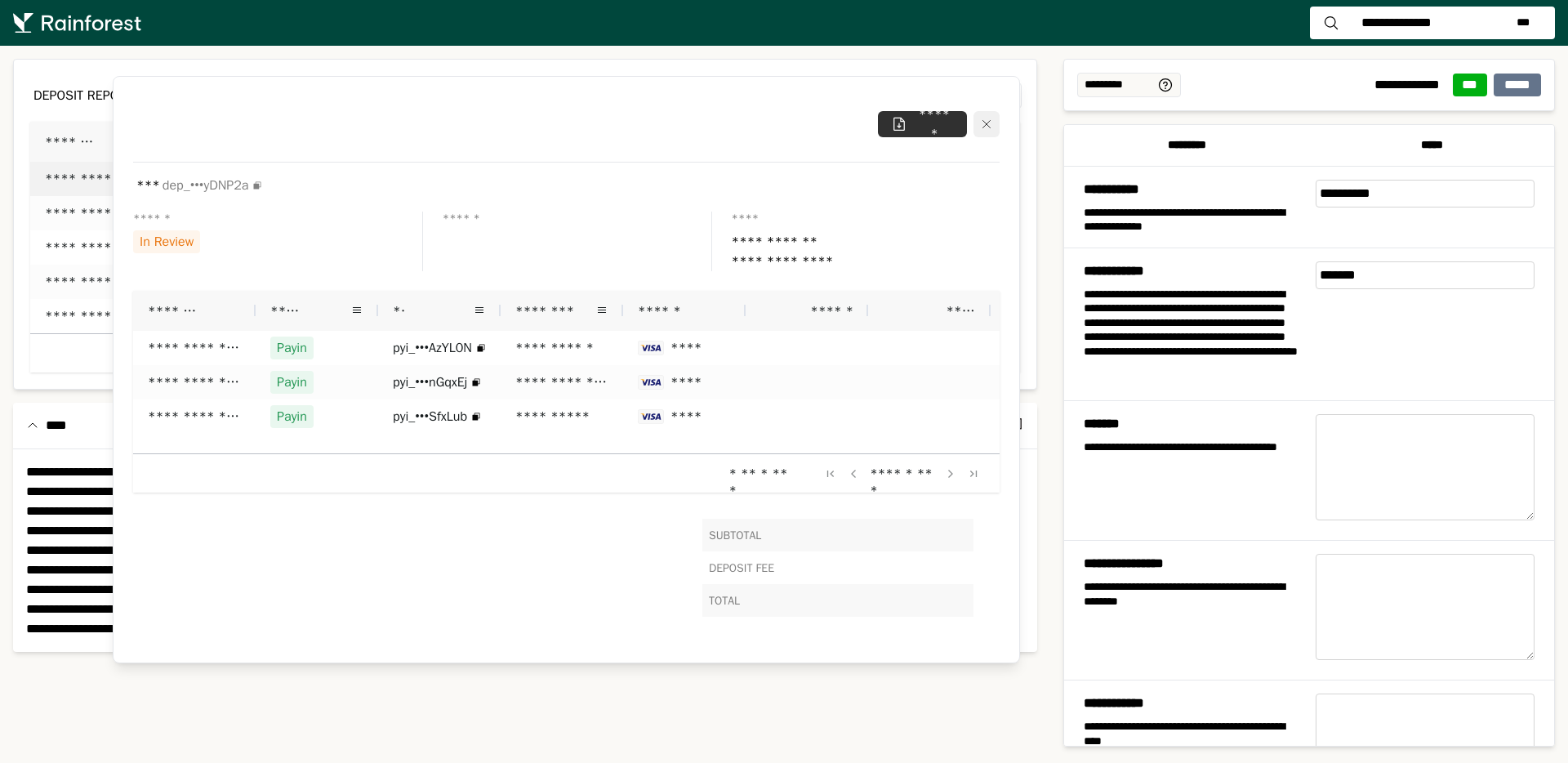 click at bounding box center [987, 124] 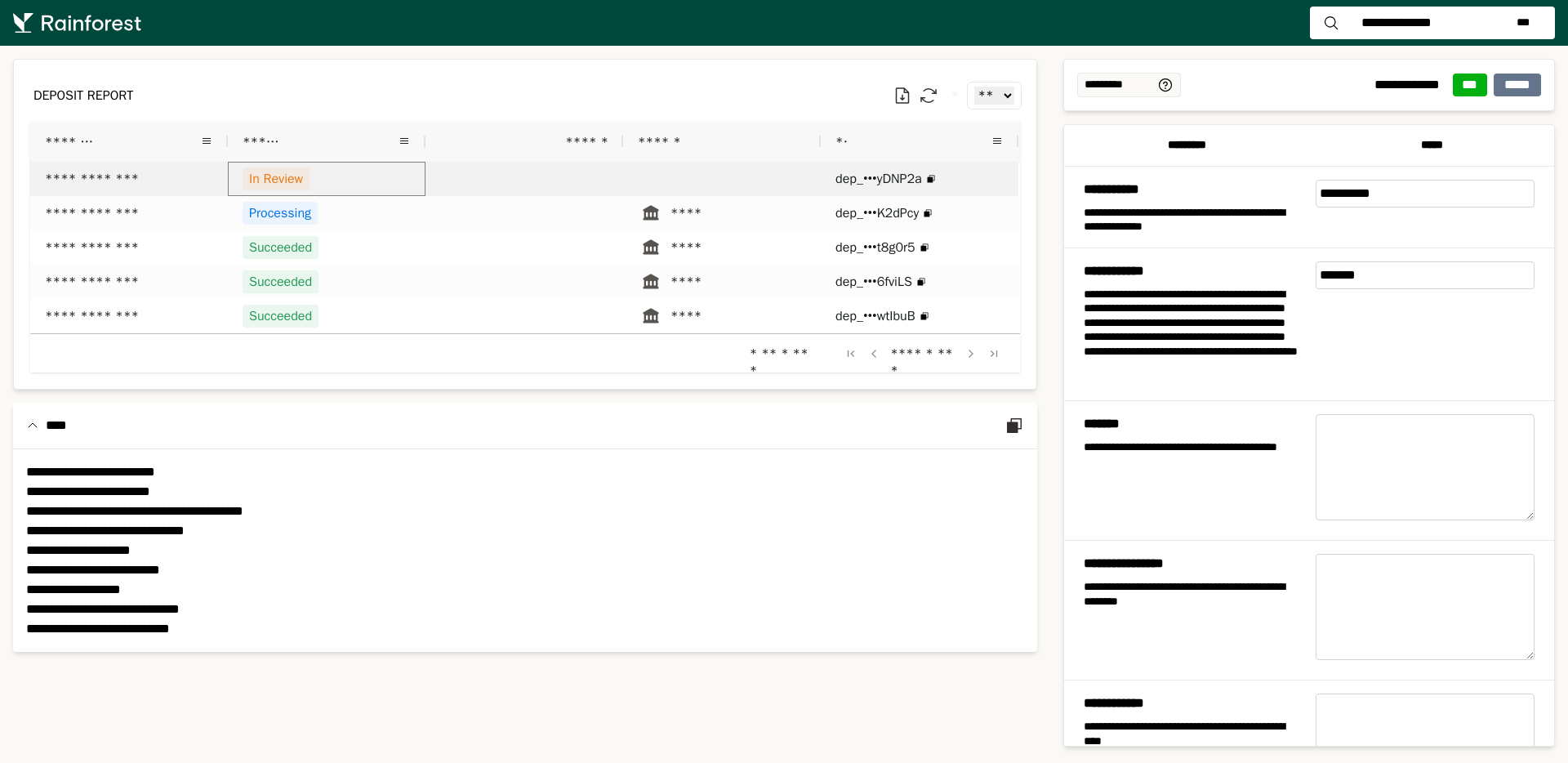 click on "In Review" at bounding box center [327, 179] 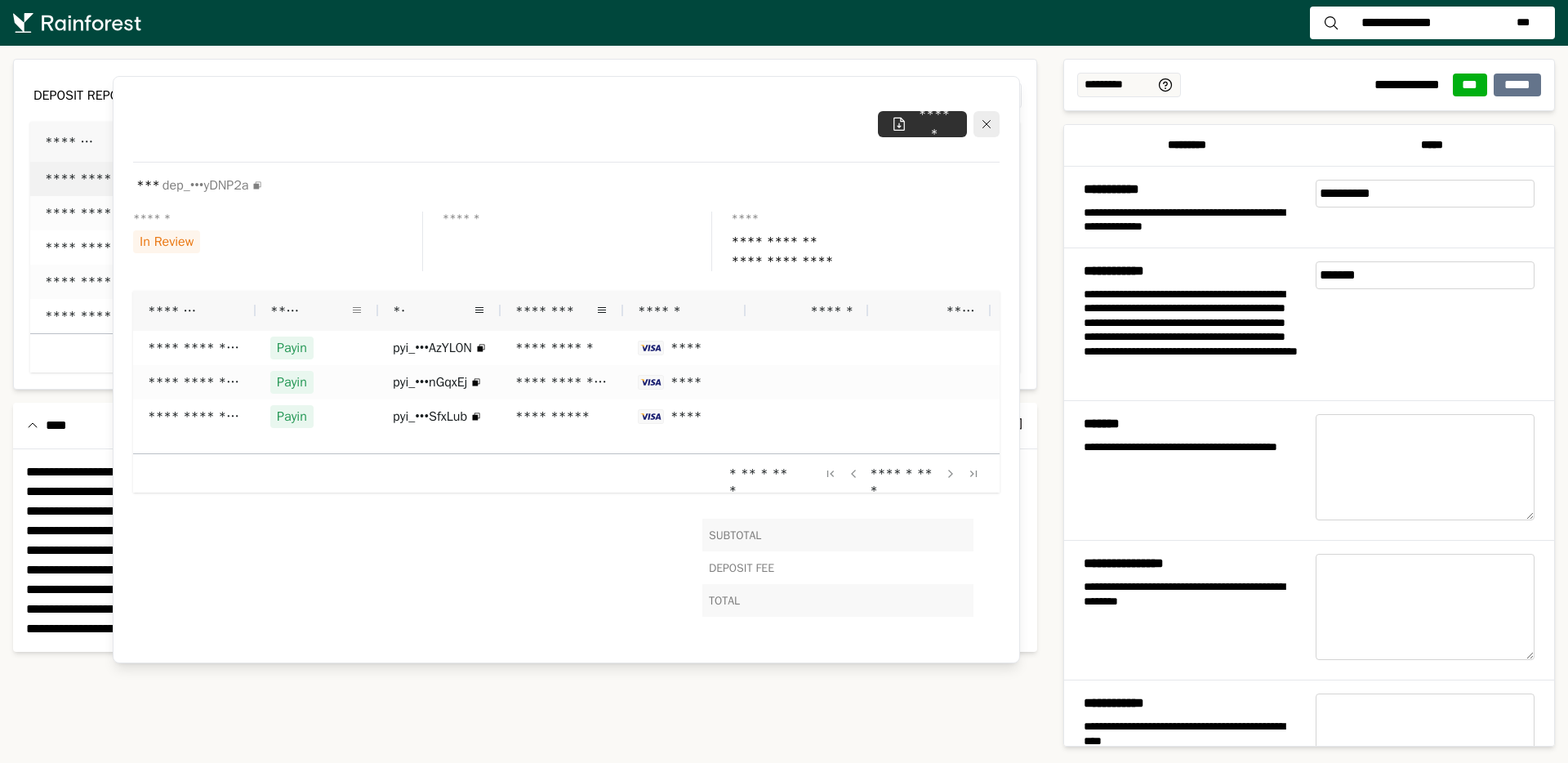 click at bounding box center (357, 310) 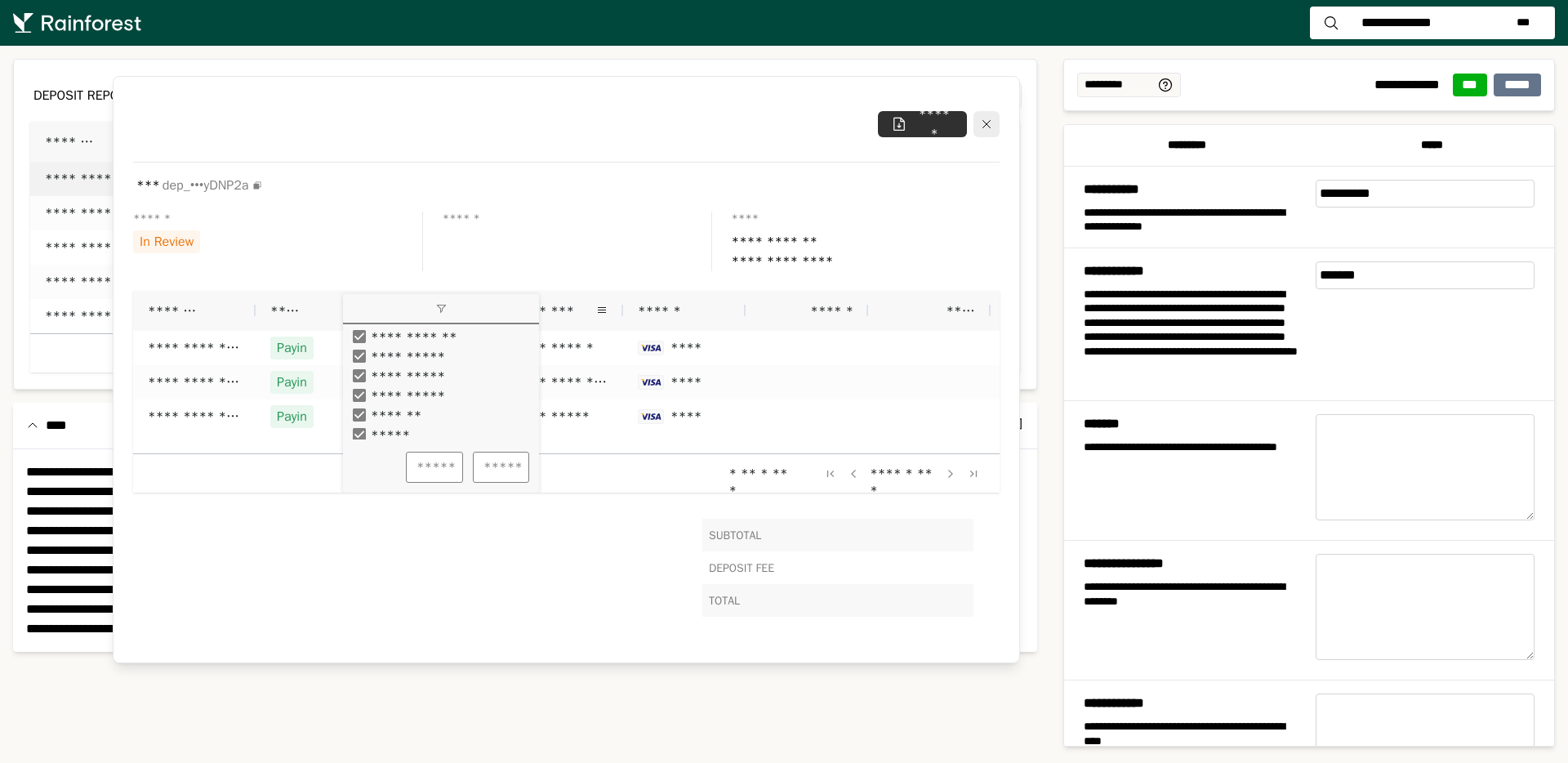 click on "****" at bounding box center (310, 310) 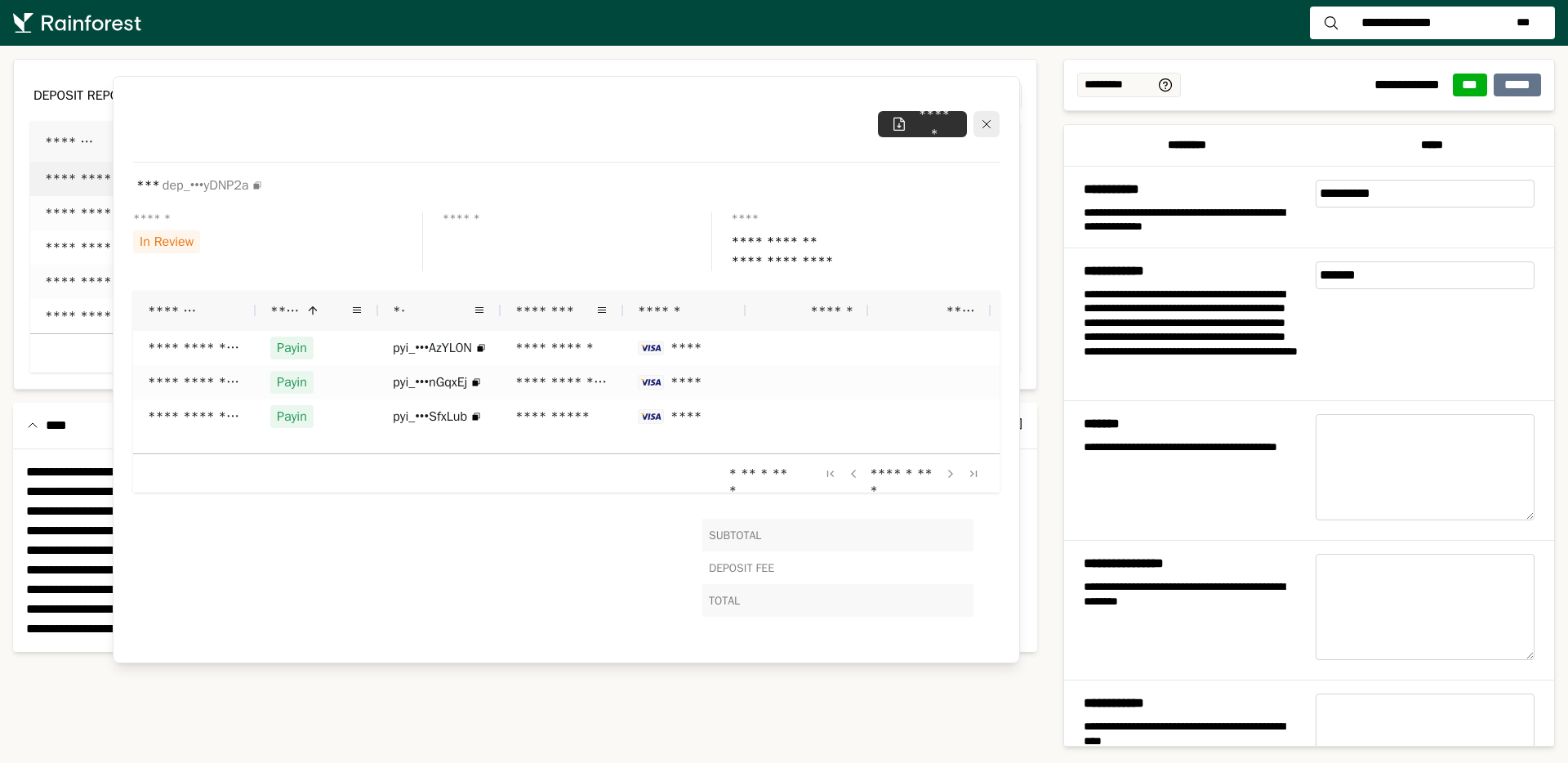 click on "****
*" at bounding box center (310, 310) 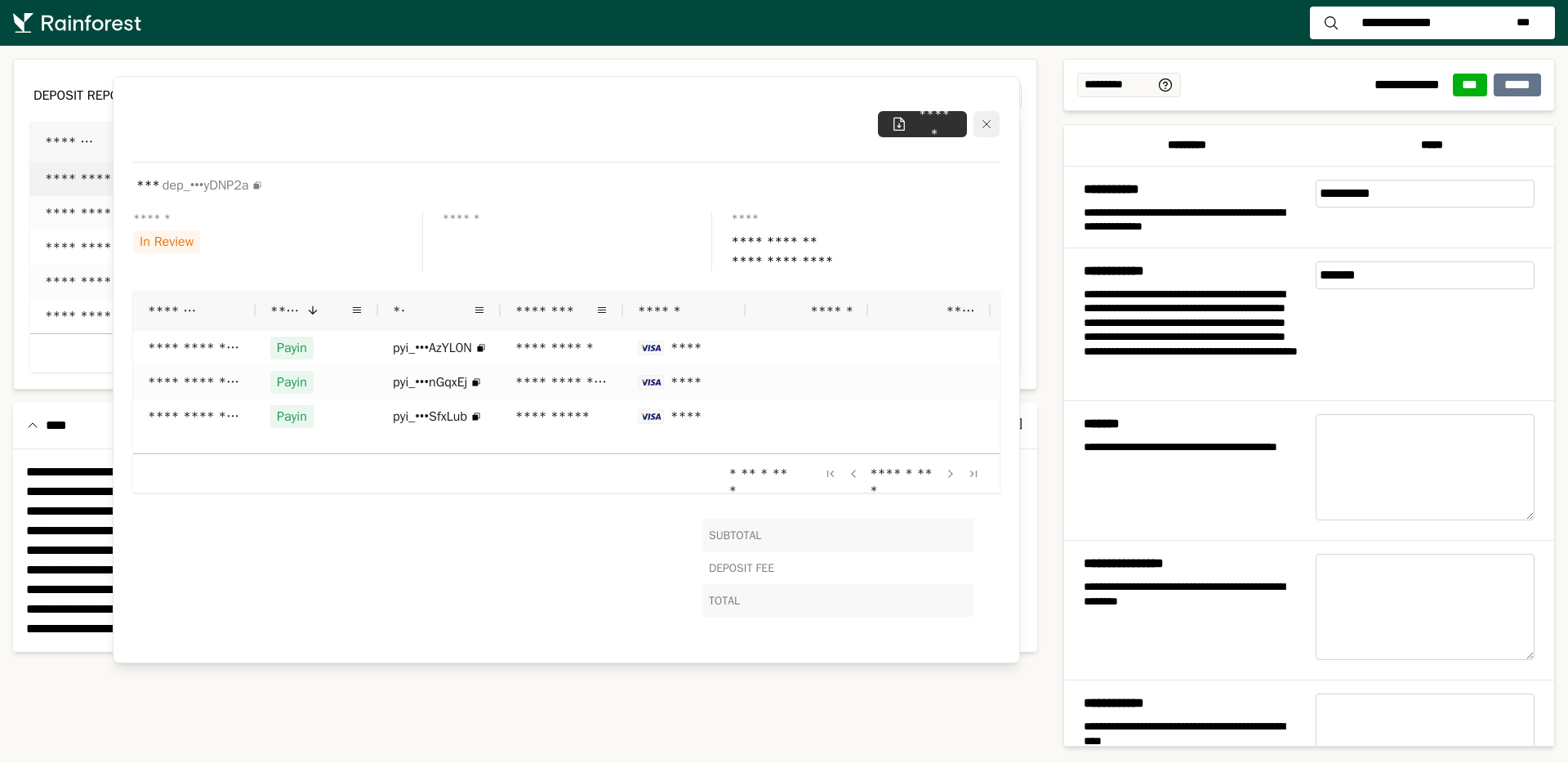 click at bounding box center [987, 124] 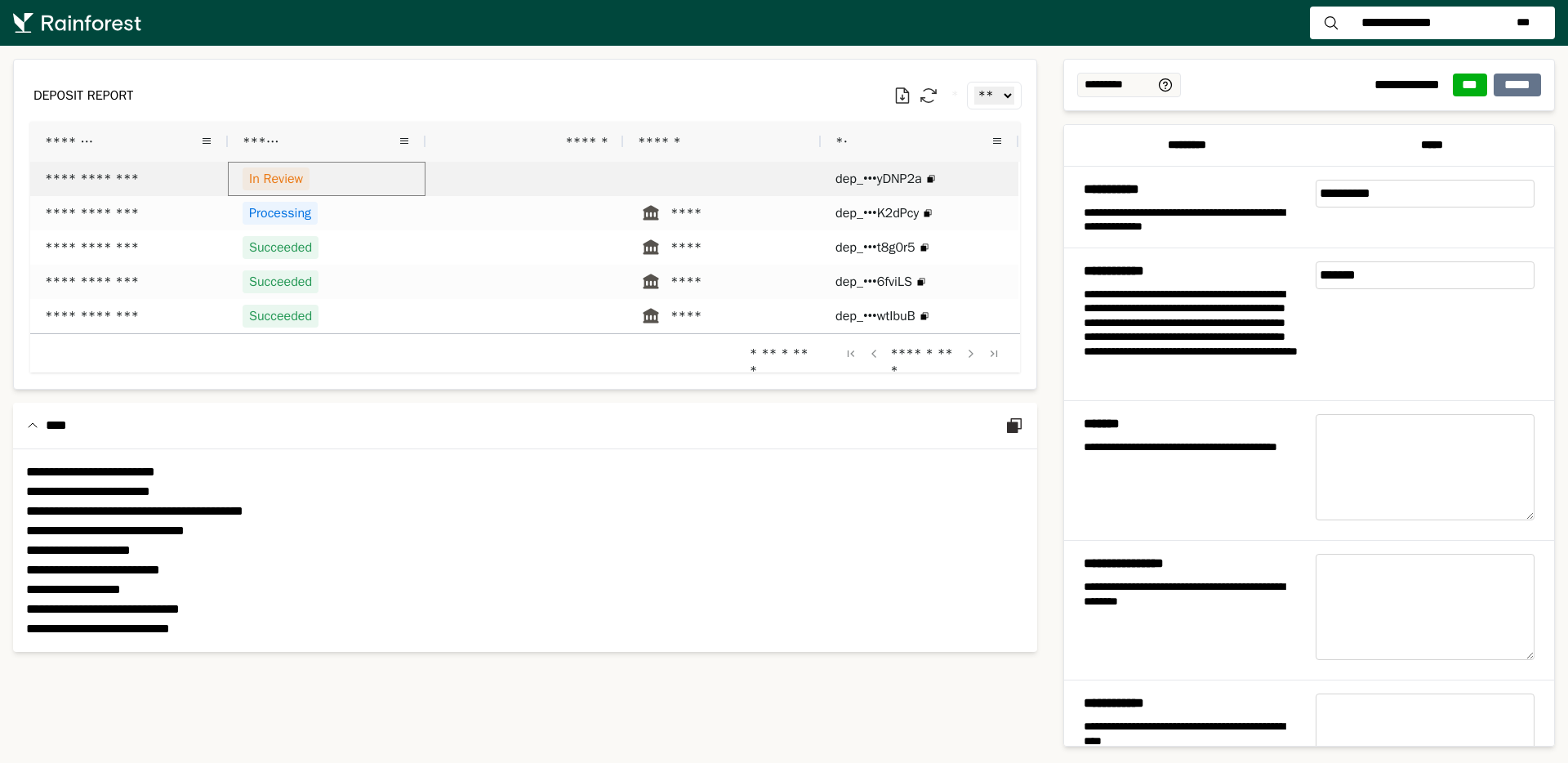 click on "In Review" at bounding box center (327, 179) 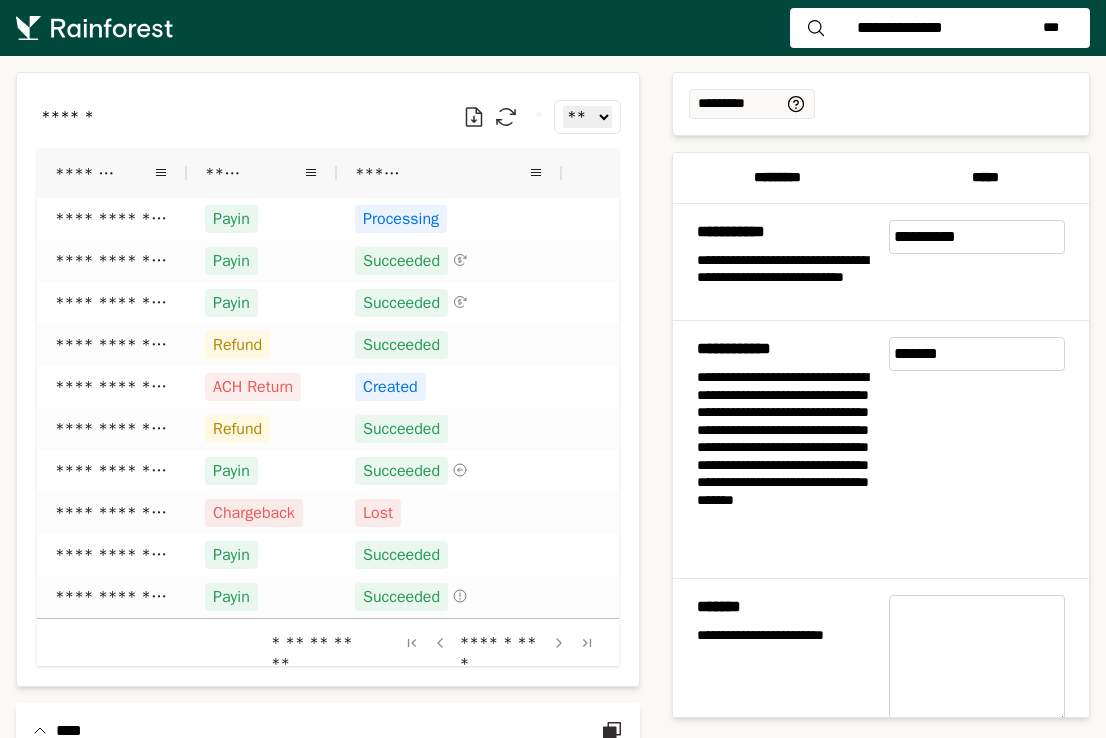 scroll, scrollTop: 0, scrollLeft: 0, axis: both 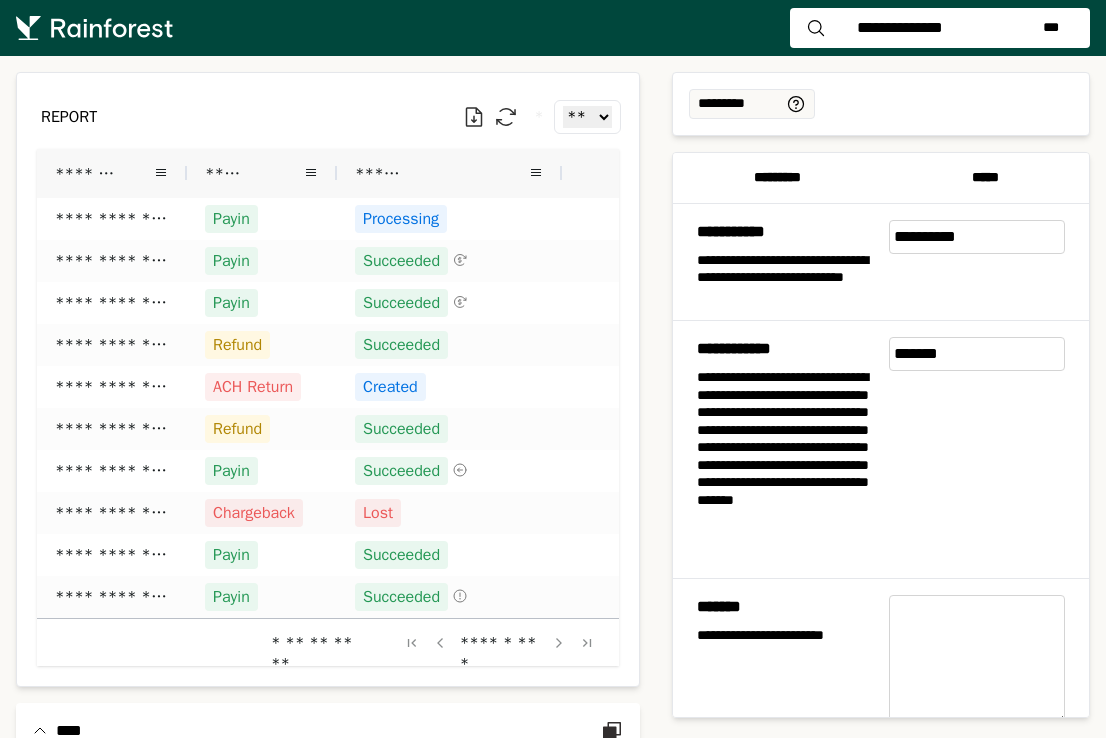 click on "**********" at bounding box center [900, 28] 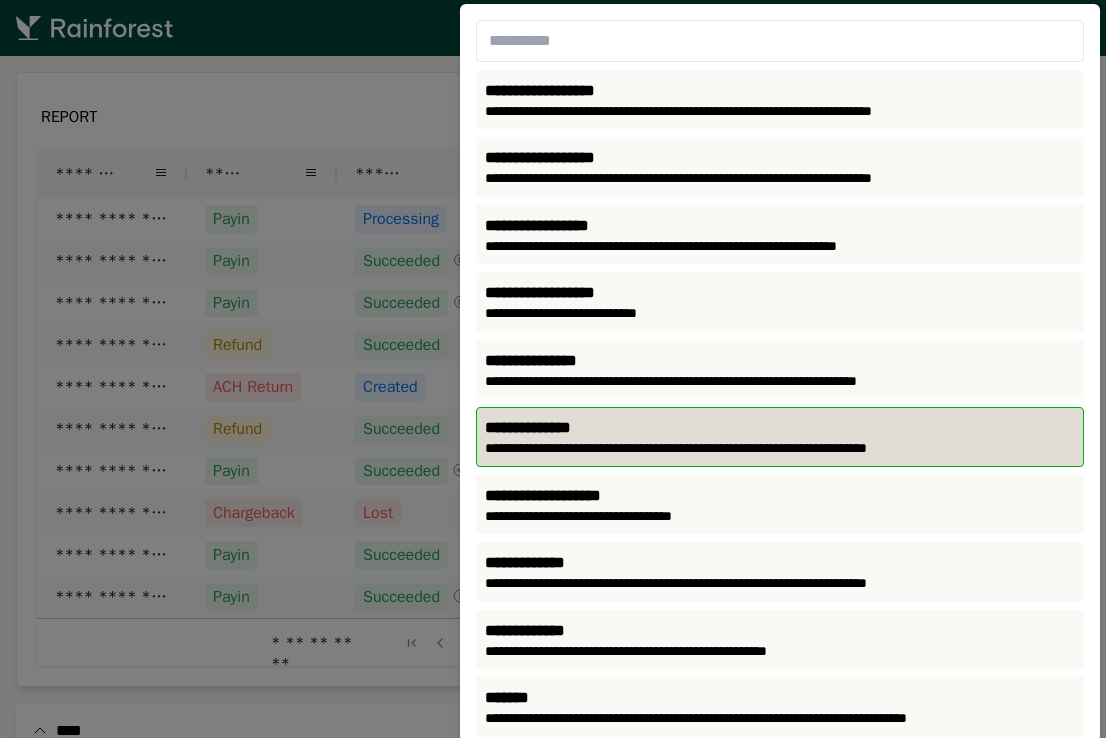 click on "**********" at bounding box center (780, 449) 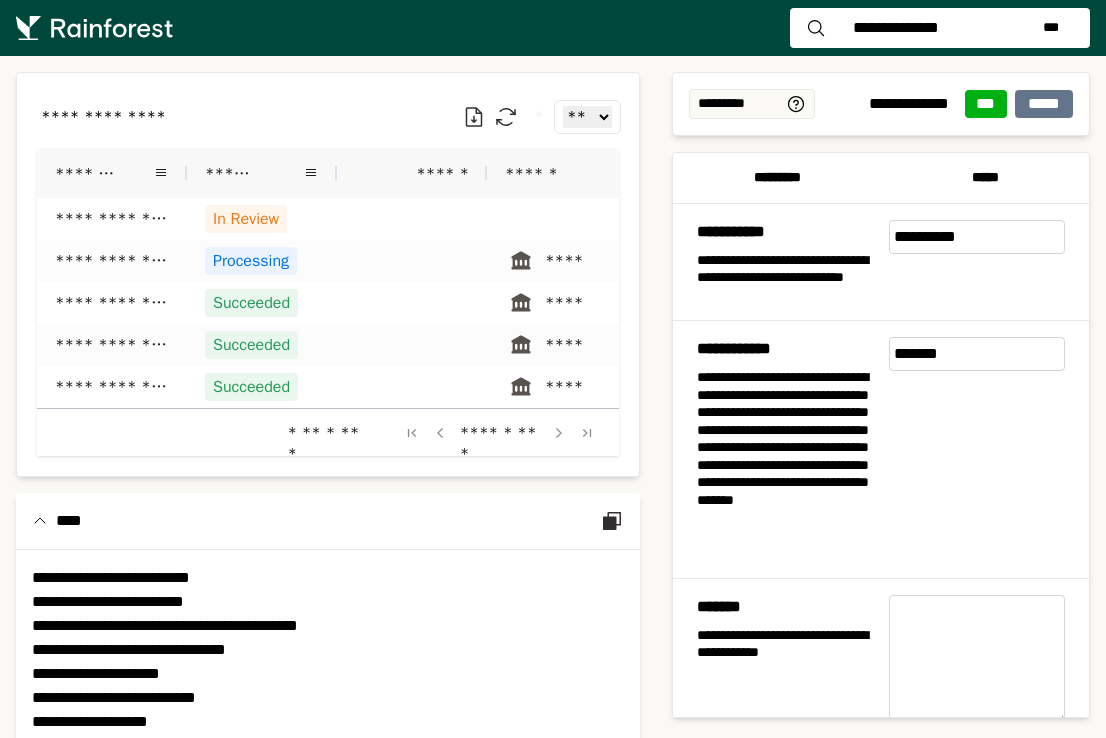 scroll, scrollTop: 0, scrollLeft: 0, axis: both 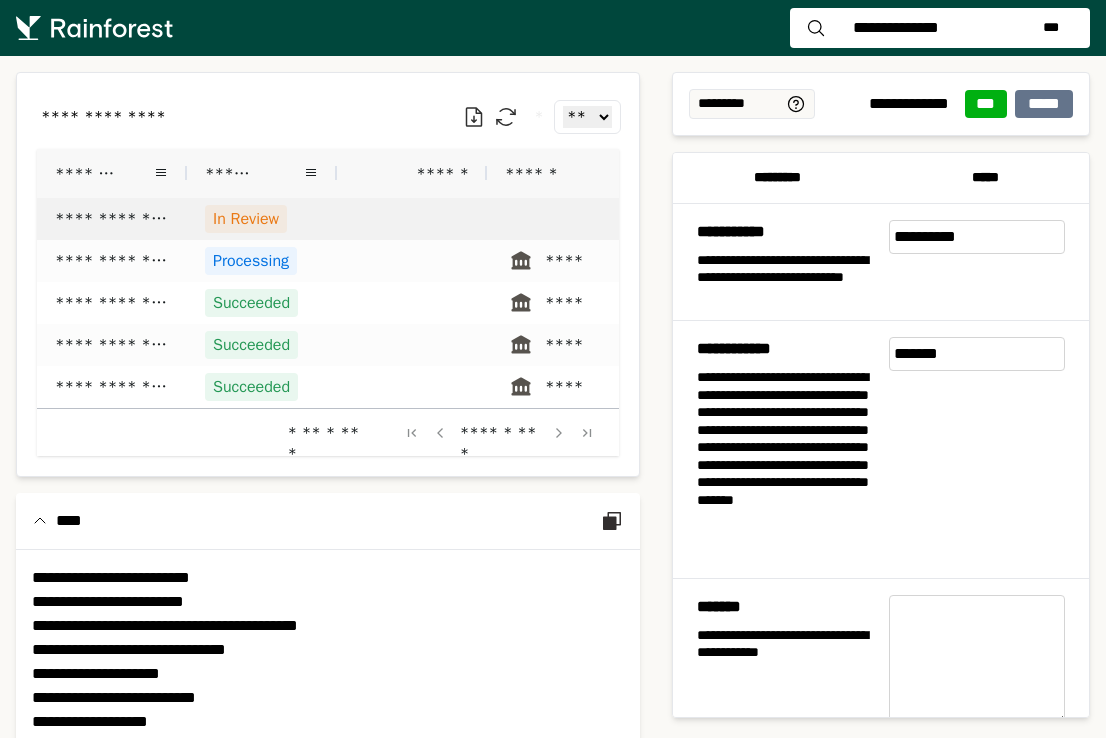 click on "In Review" at bounding box center (262, 219) 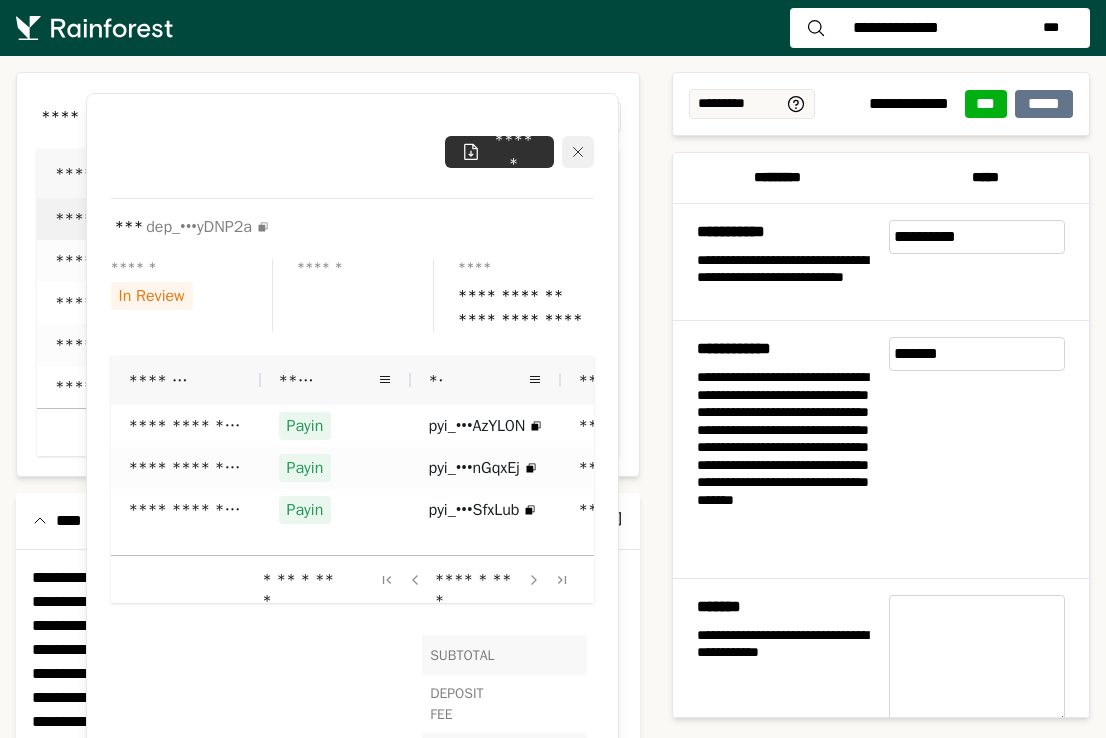 click 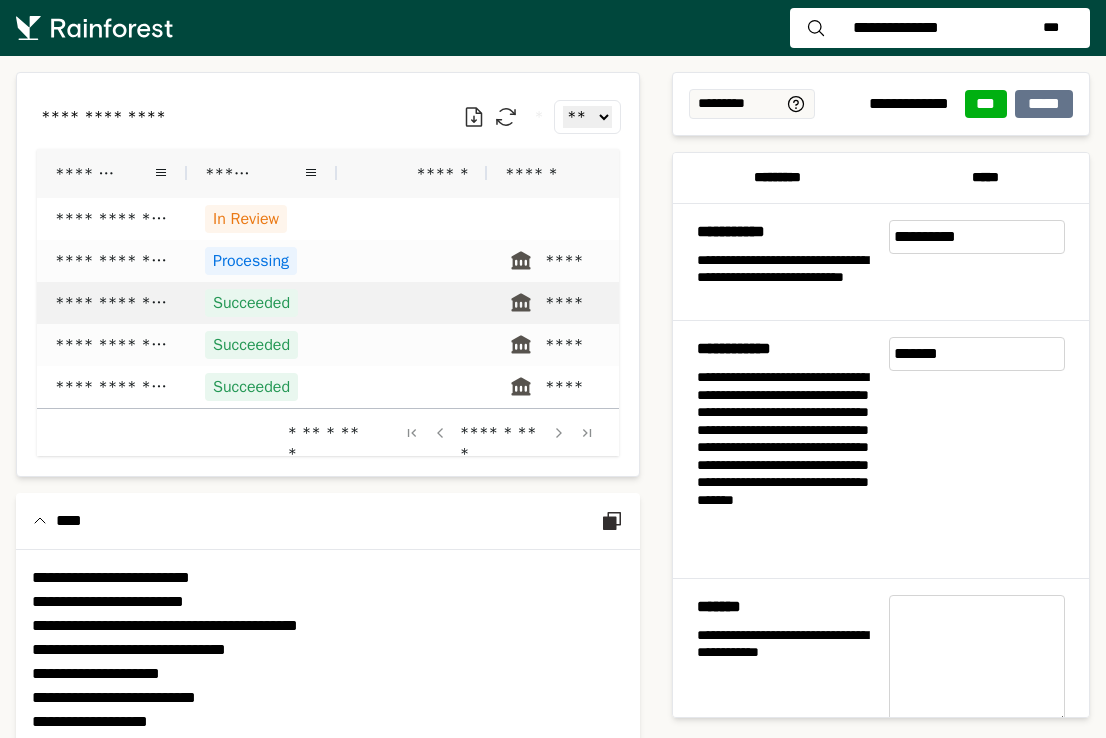 click on "Succeeded" at bounding box center (262, 303) 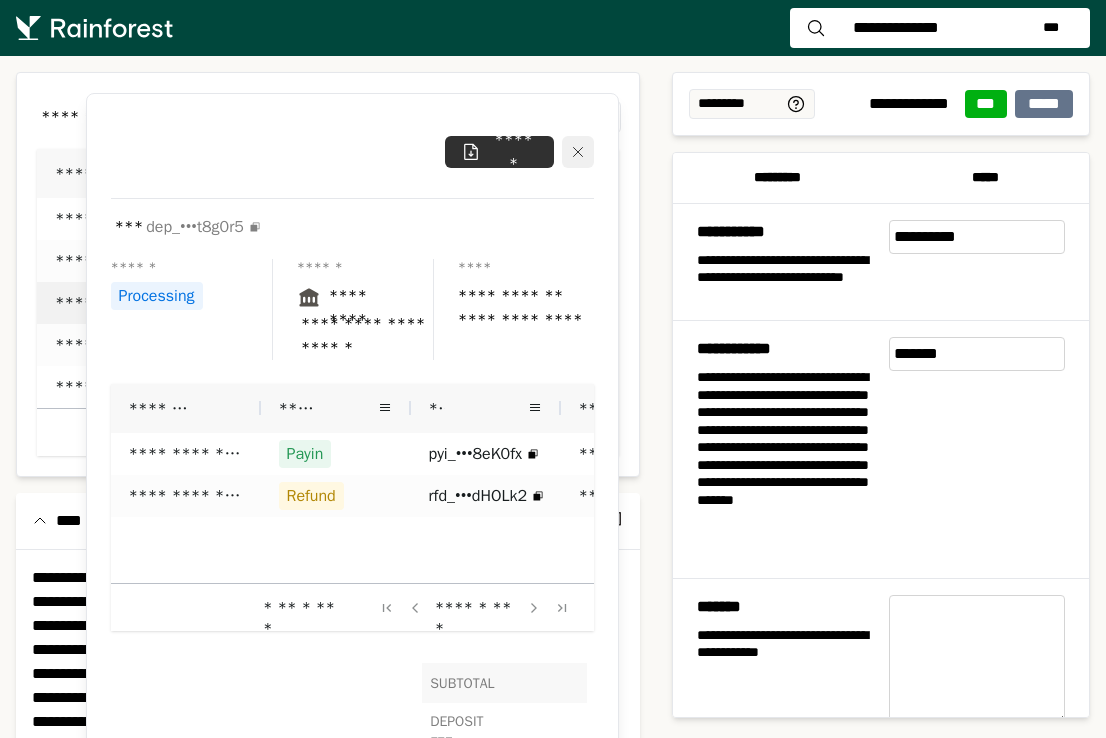 click 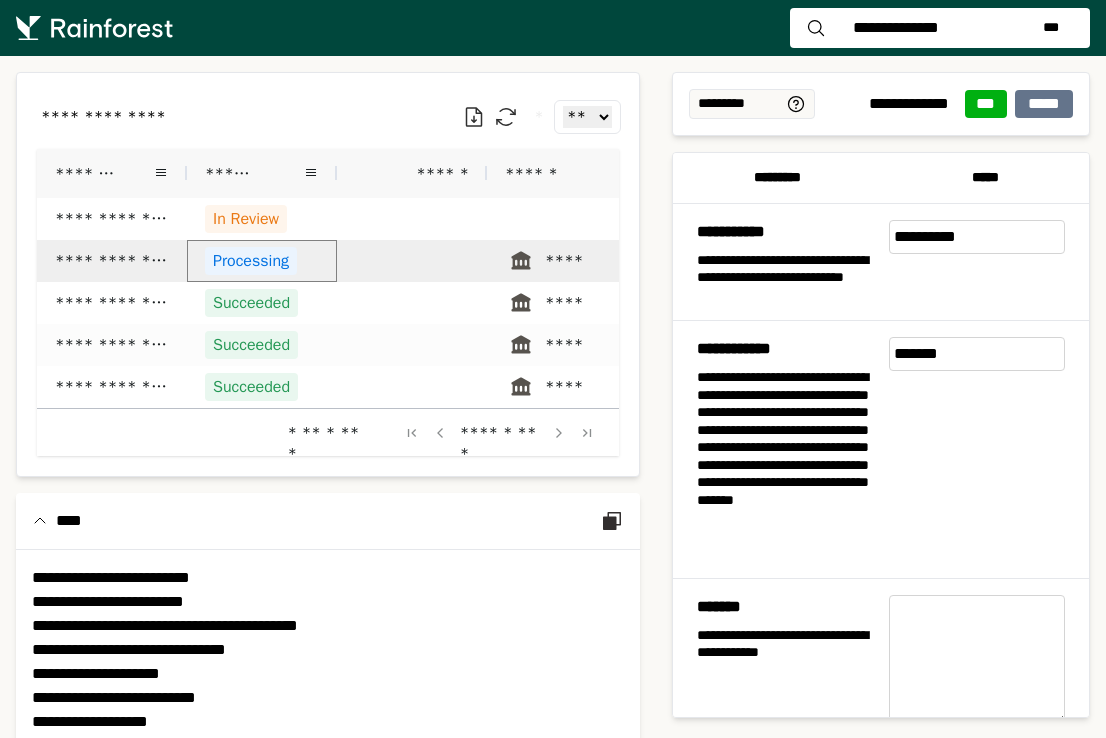 click on "Processing" at bounding box center [262, 261] 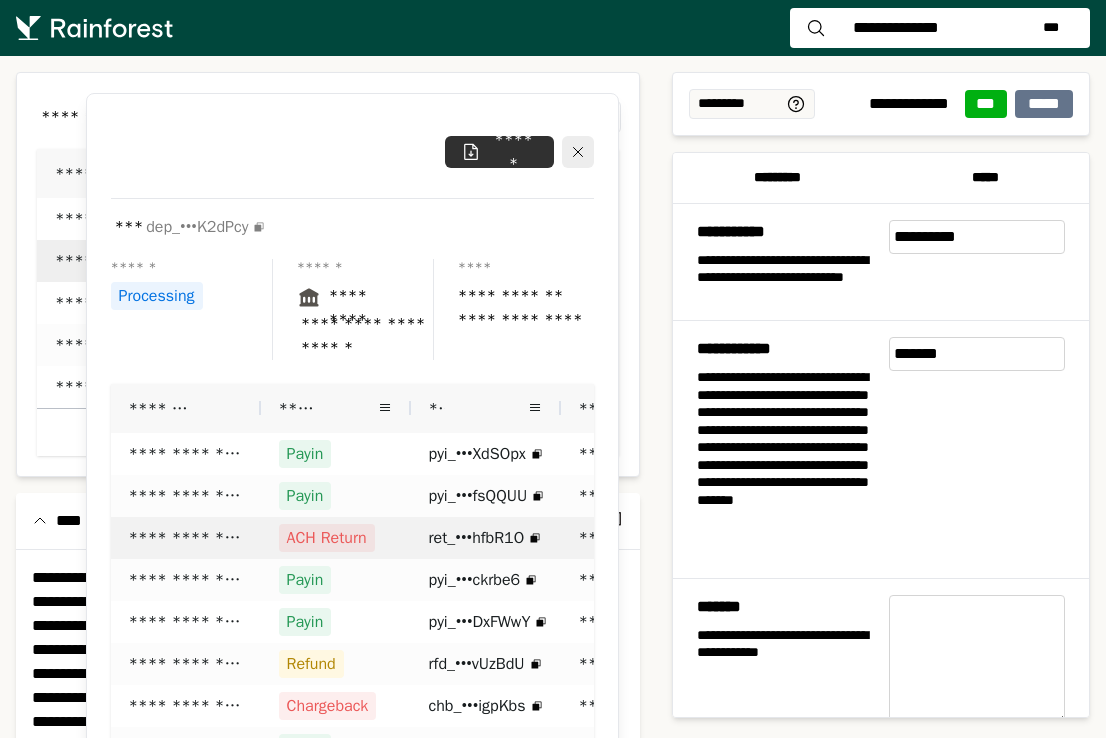 click on "ACH Return" at bounding box center [336, 538] 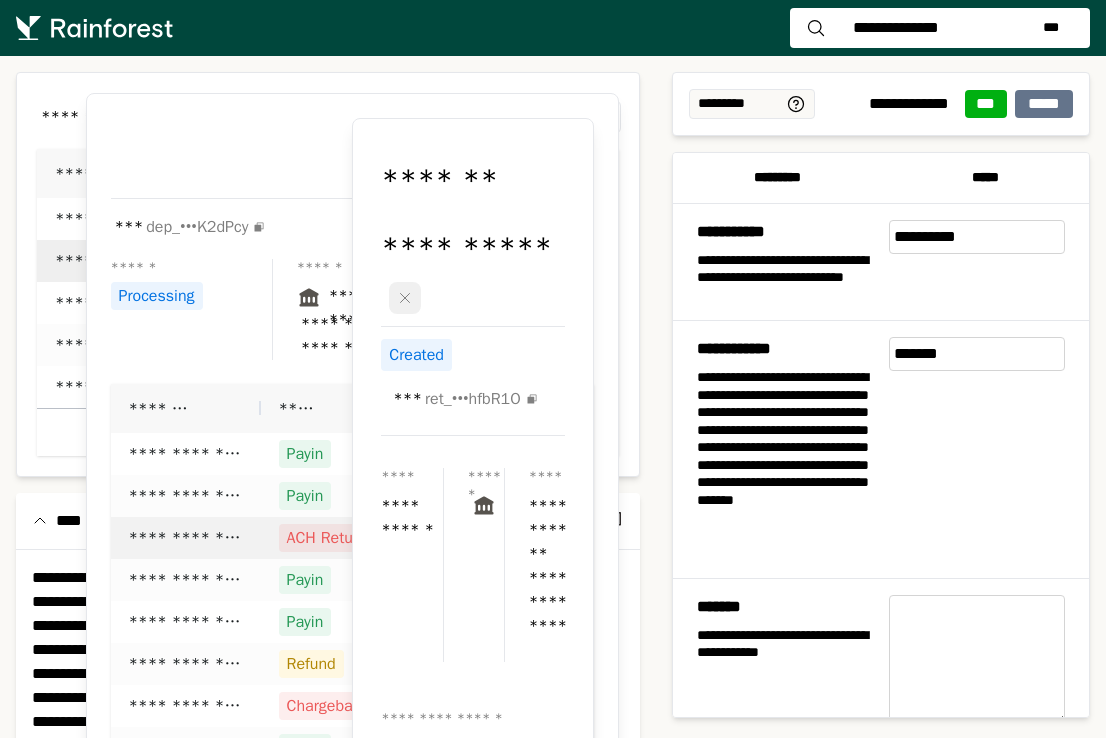 click 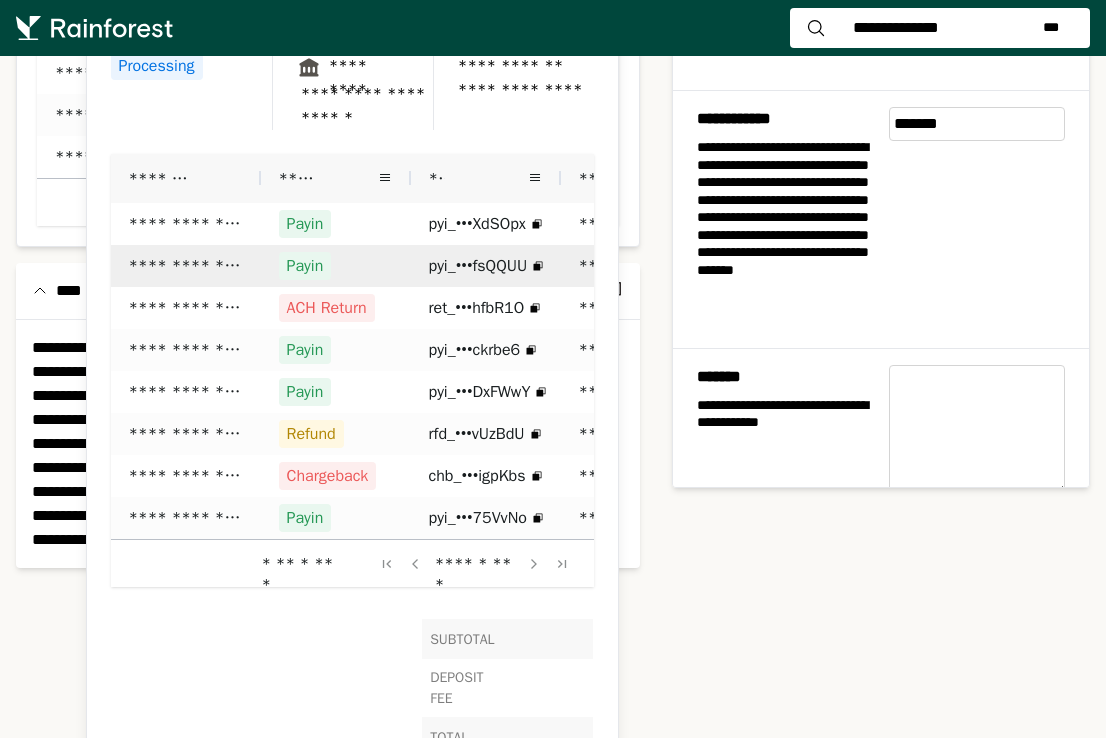scroll, scrollTop: 0, scrollLeft: 0, axis: both 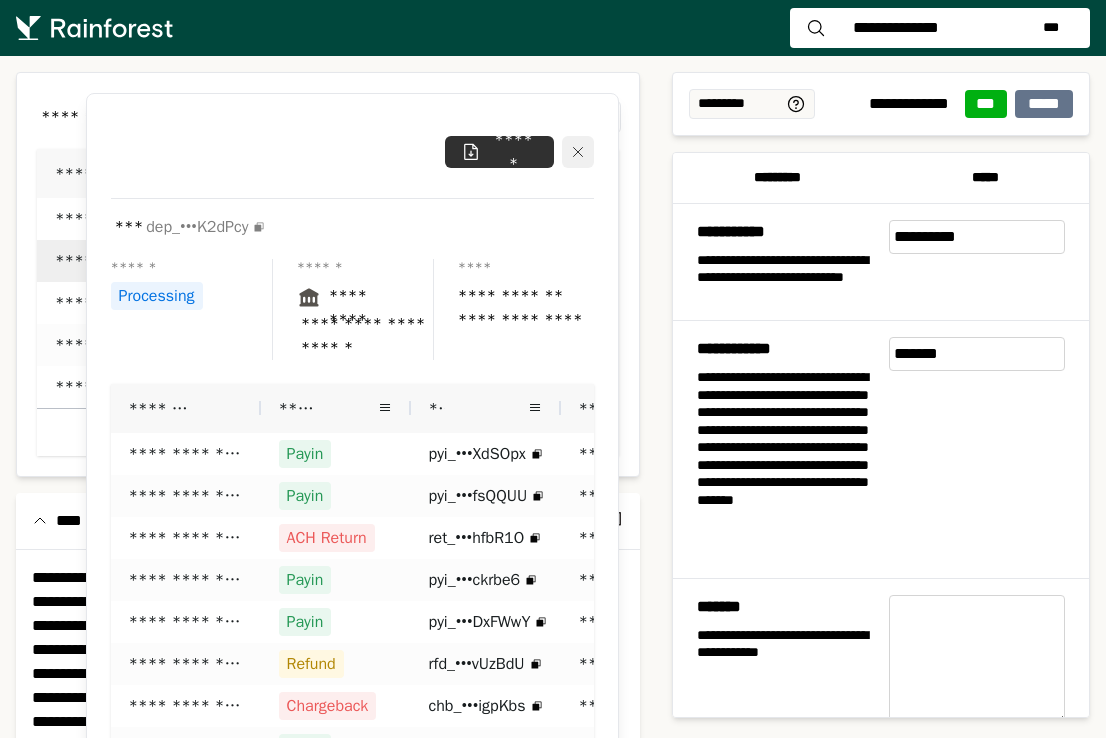 click 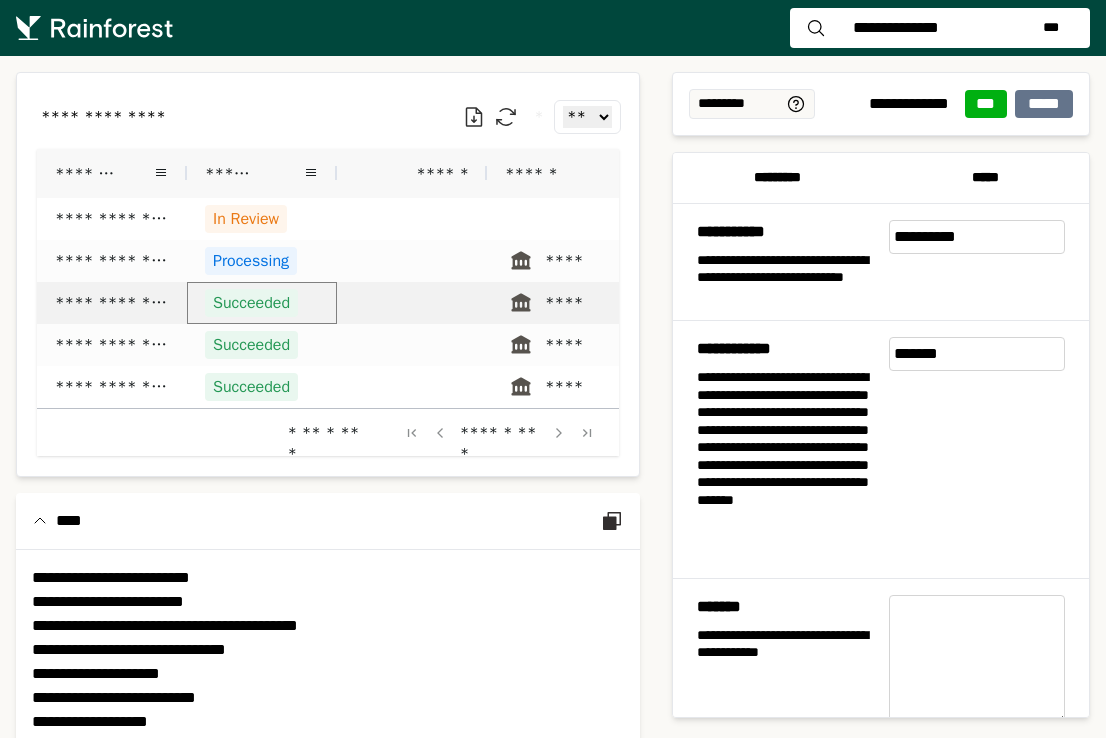 click on "Succeeded" at bounding box center [262, 303] 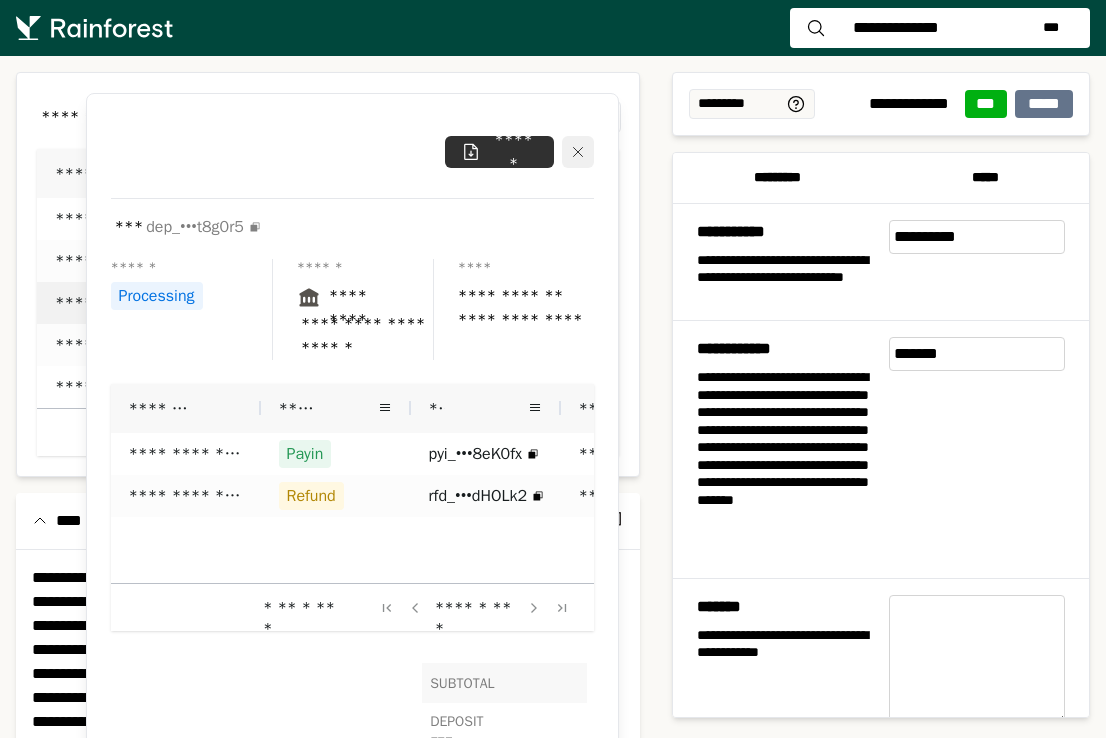 click at bounding box center [578, 152] 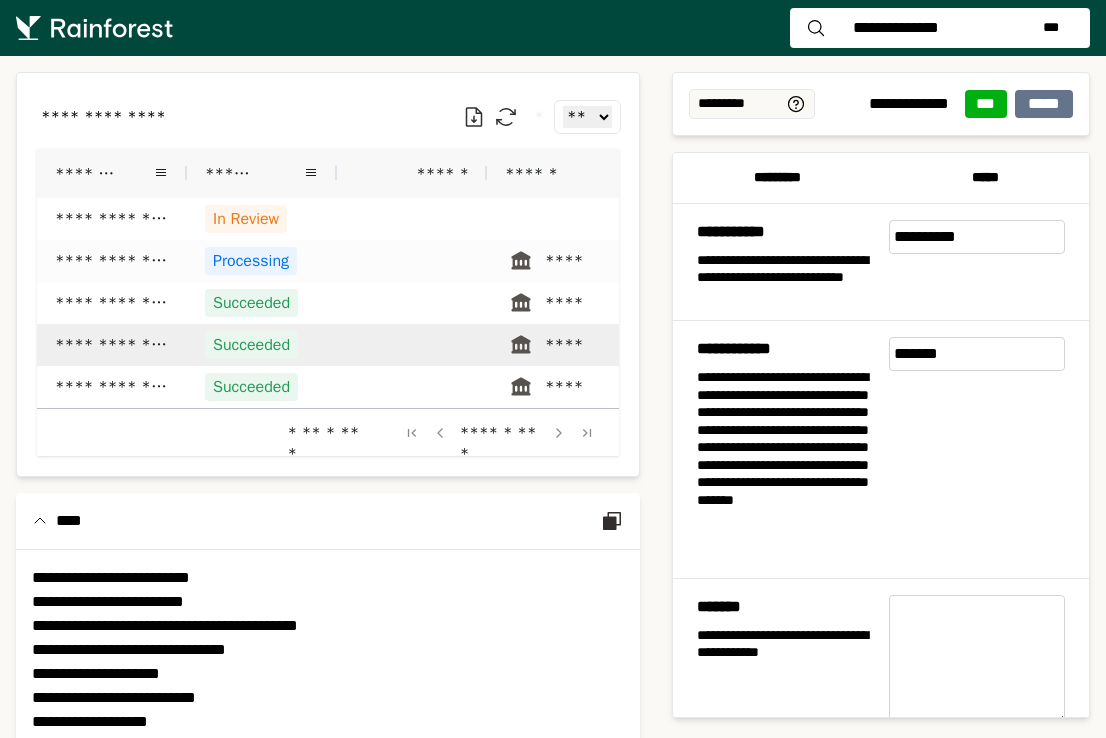 click on "Succeeded" at bounding box center [262, 345] 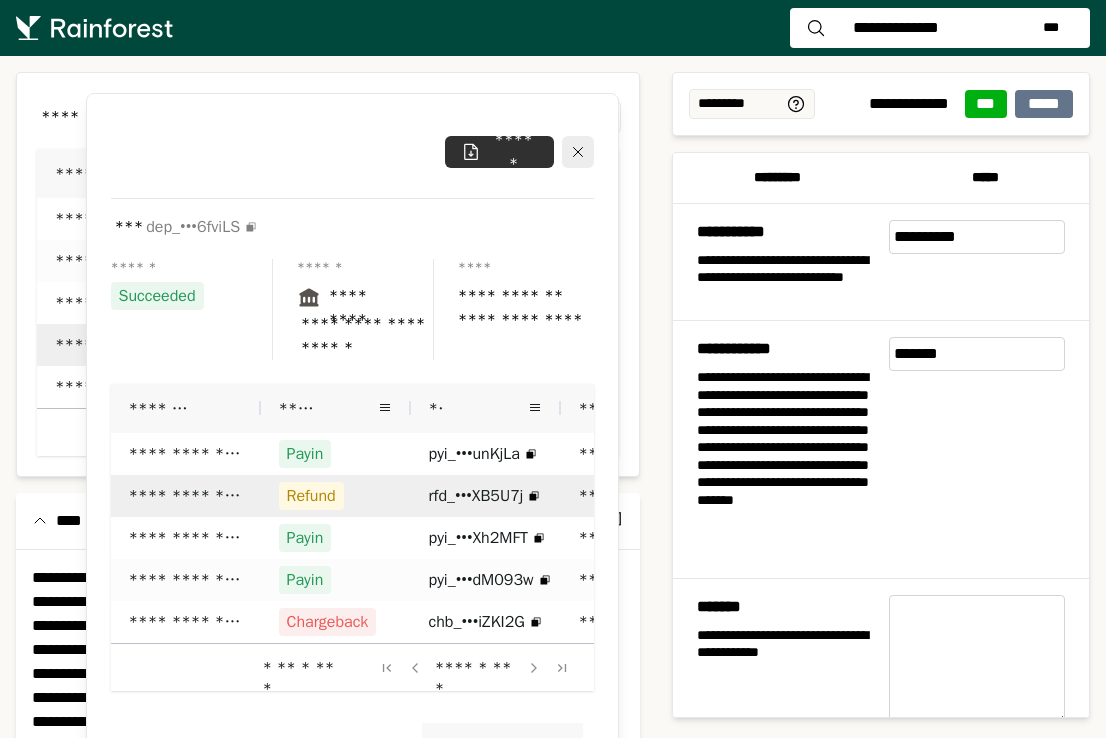 scroll, scrollTop: 0, scrollLeft: 214, axis: horizontal 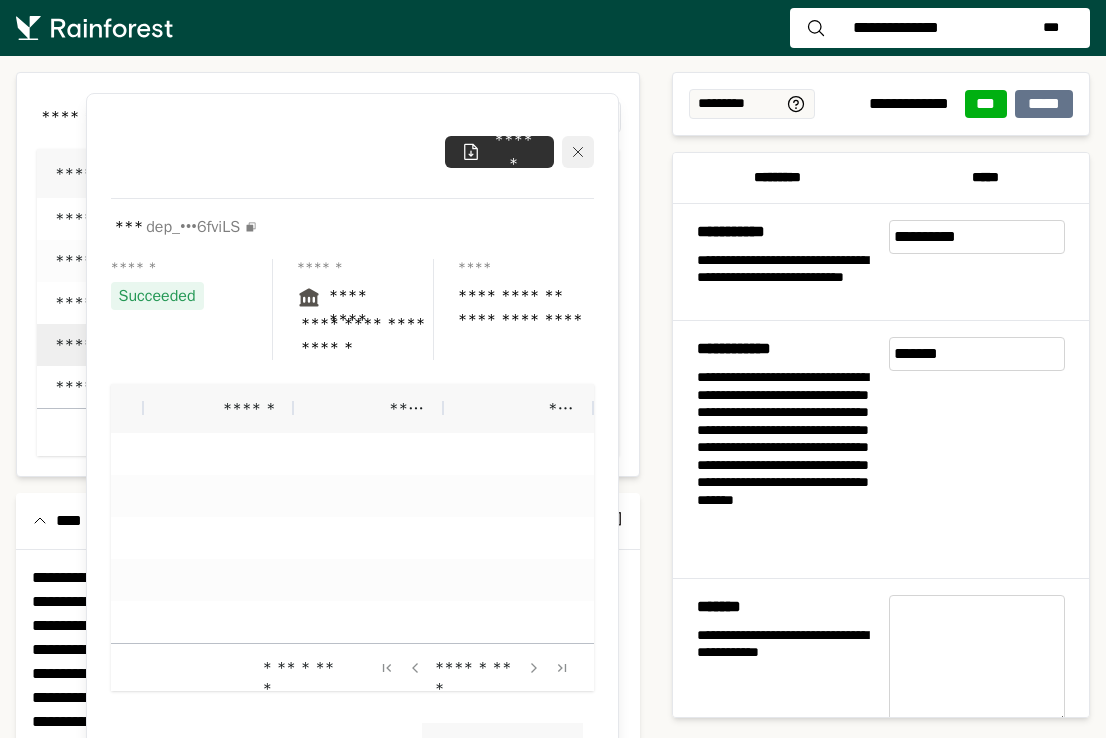 click at bounding box center (578, 152) 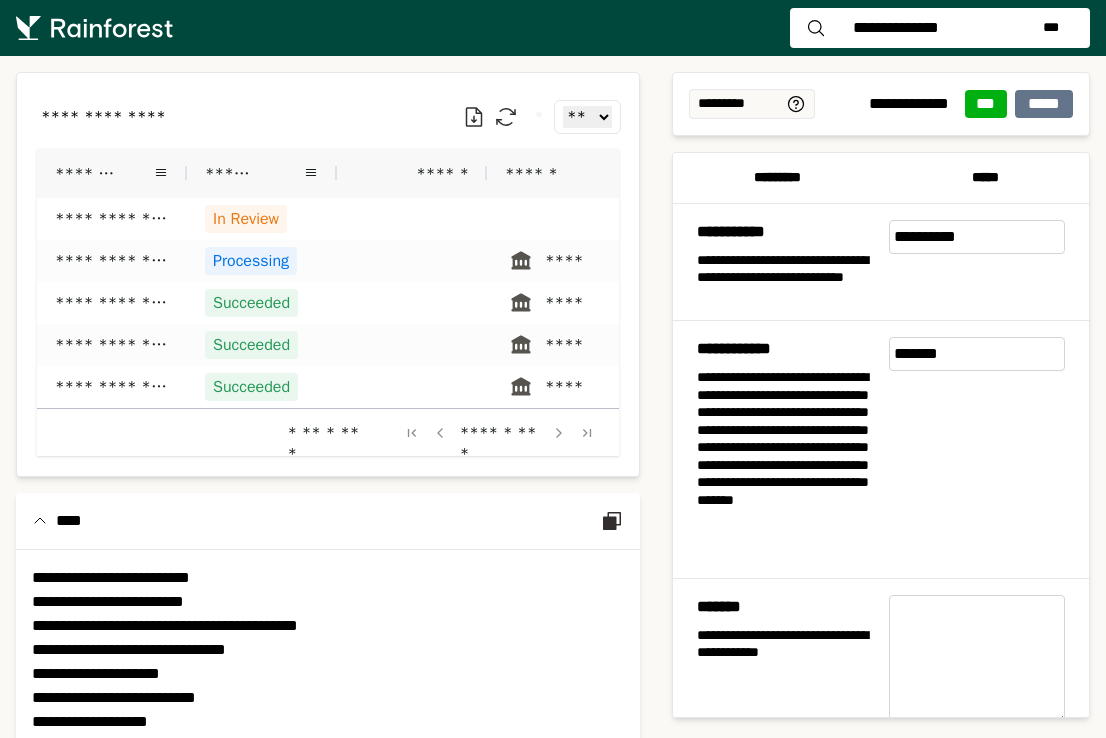click on "**********" at bounding box center (328, 674) 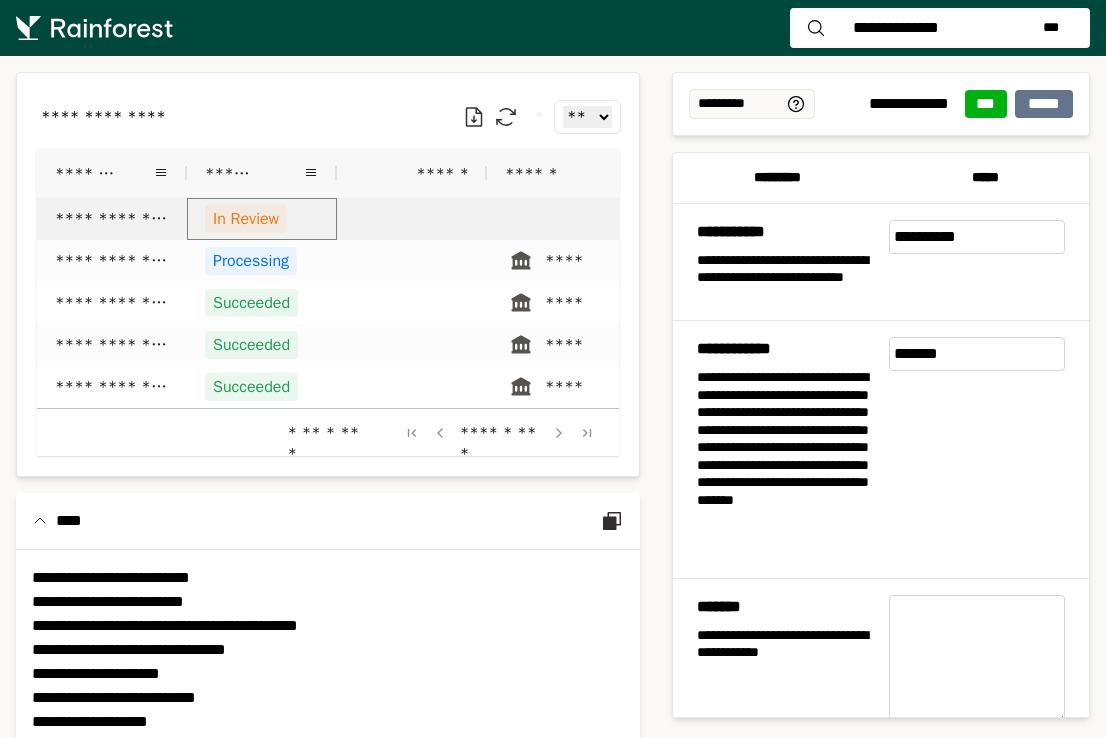 click on "In Review" at bounding box center (262, 219) 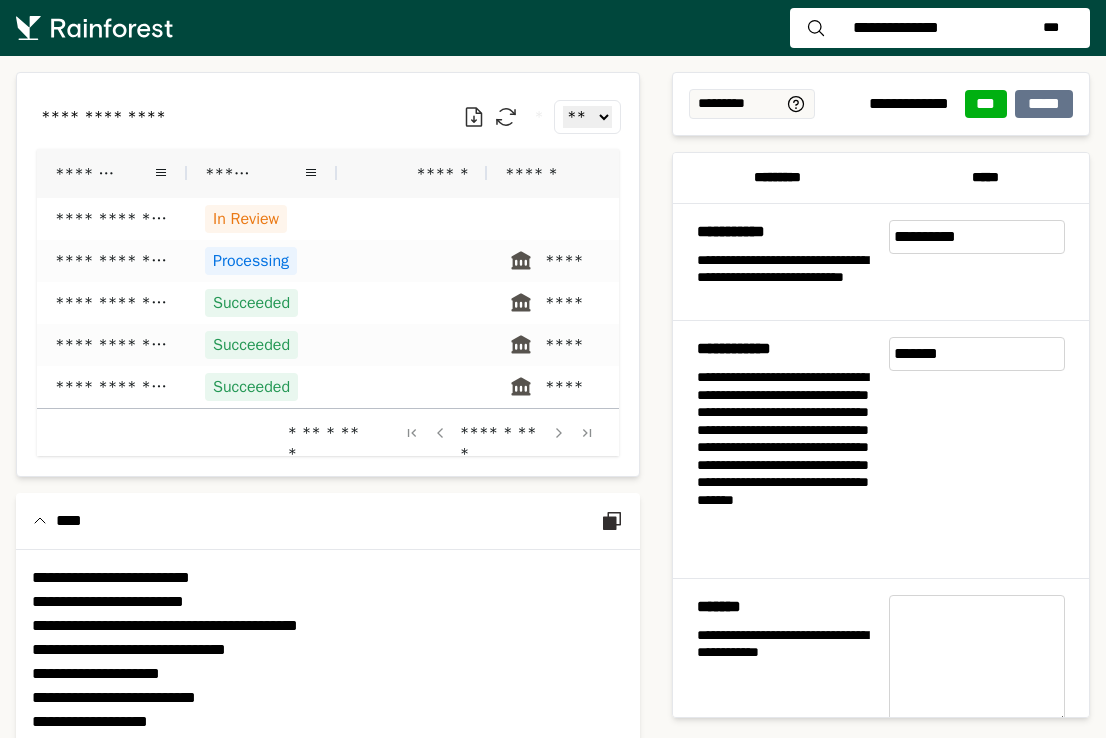 scroll, scrollTop: 0, scrollLeft: 0, axis: both 